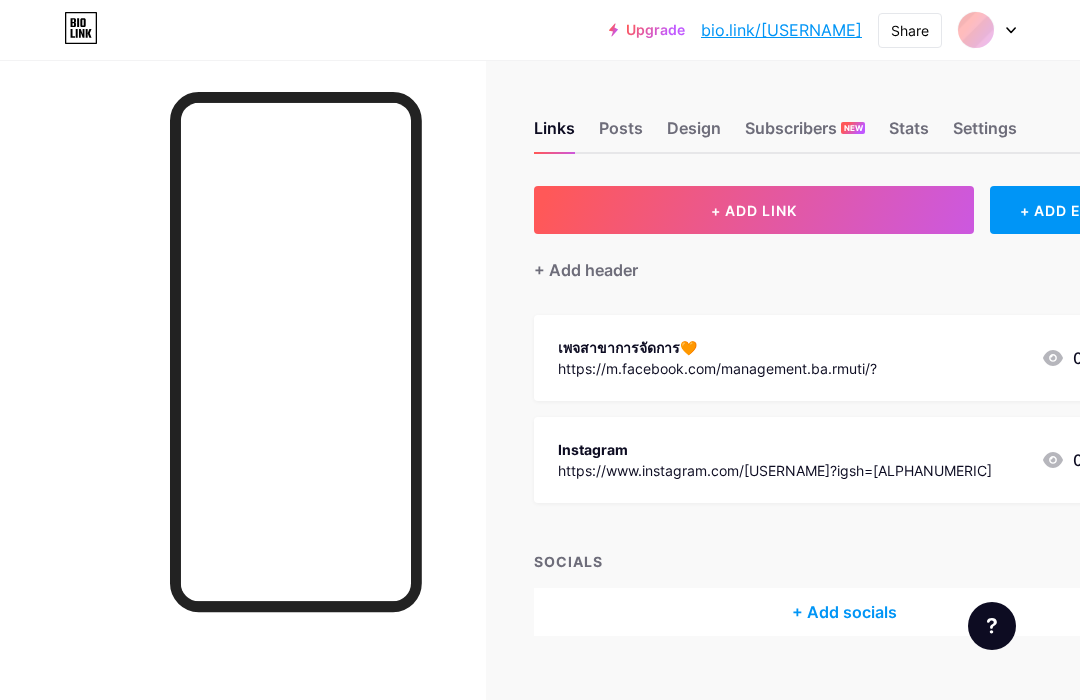 scroll, scrollTop: 0, scrollLeft: 0, axis: both 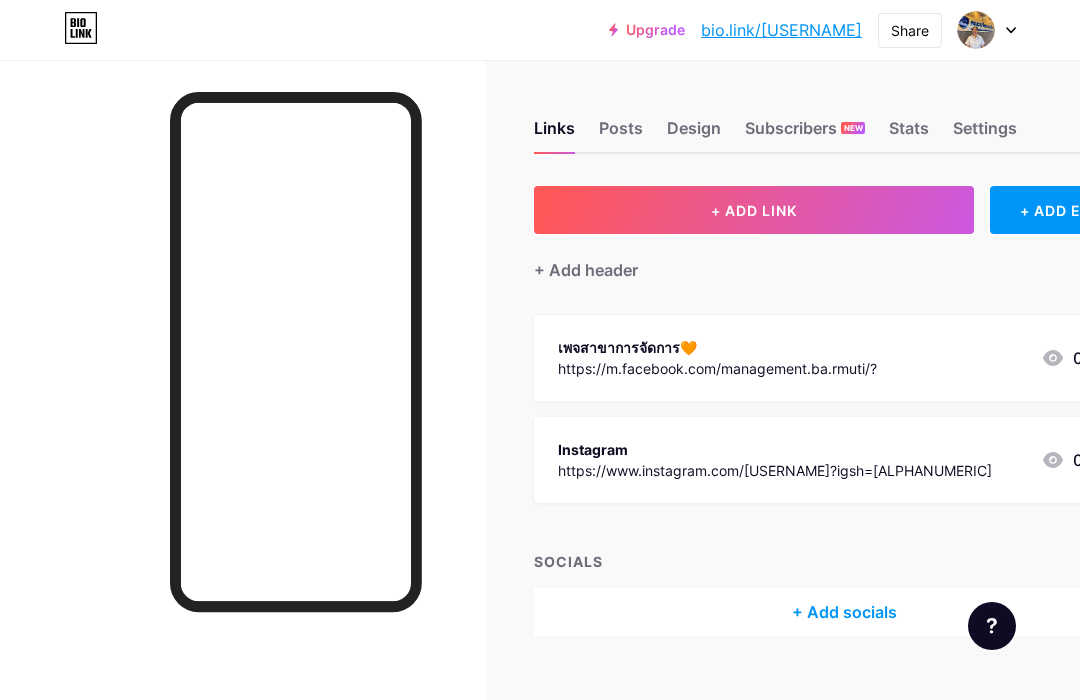 click 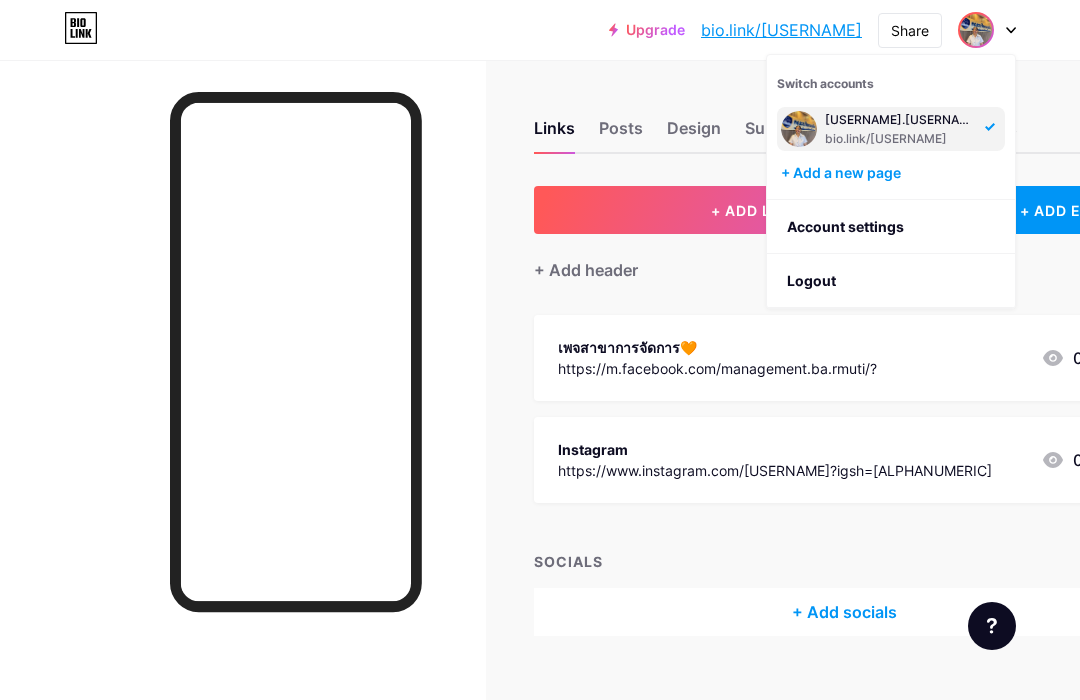 click on "Logout" at bounding box center (891, 281) 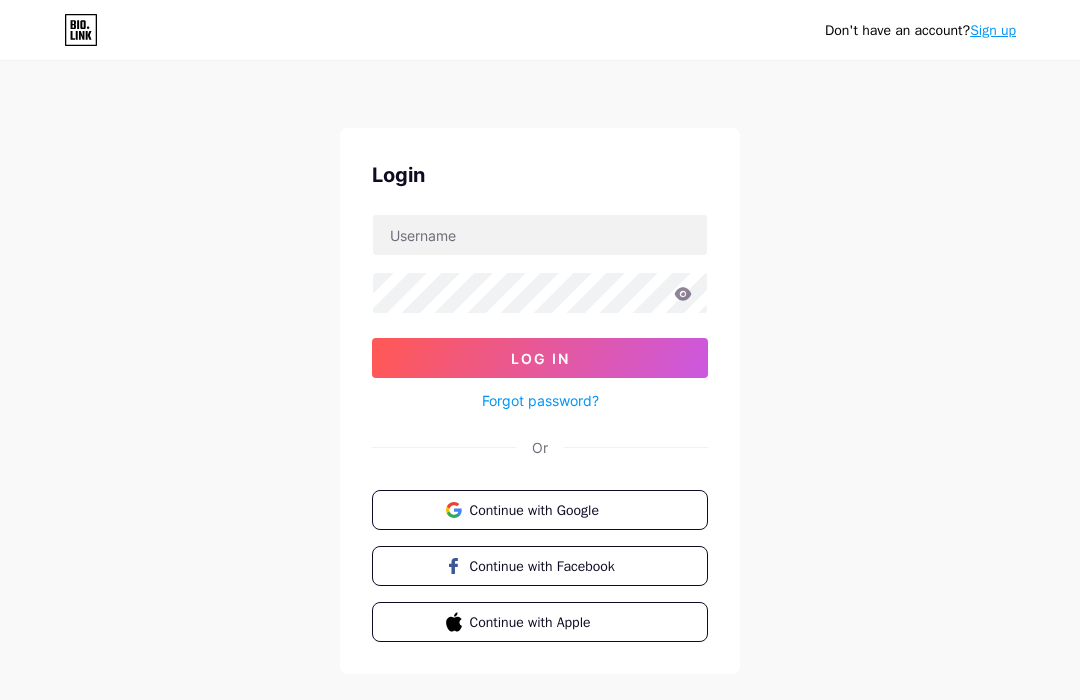 click on "Sign up" at bounding box center (993, 30) 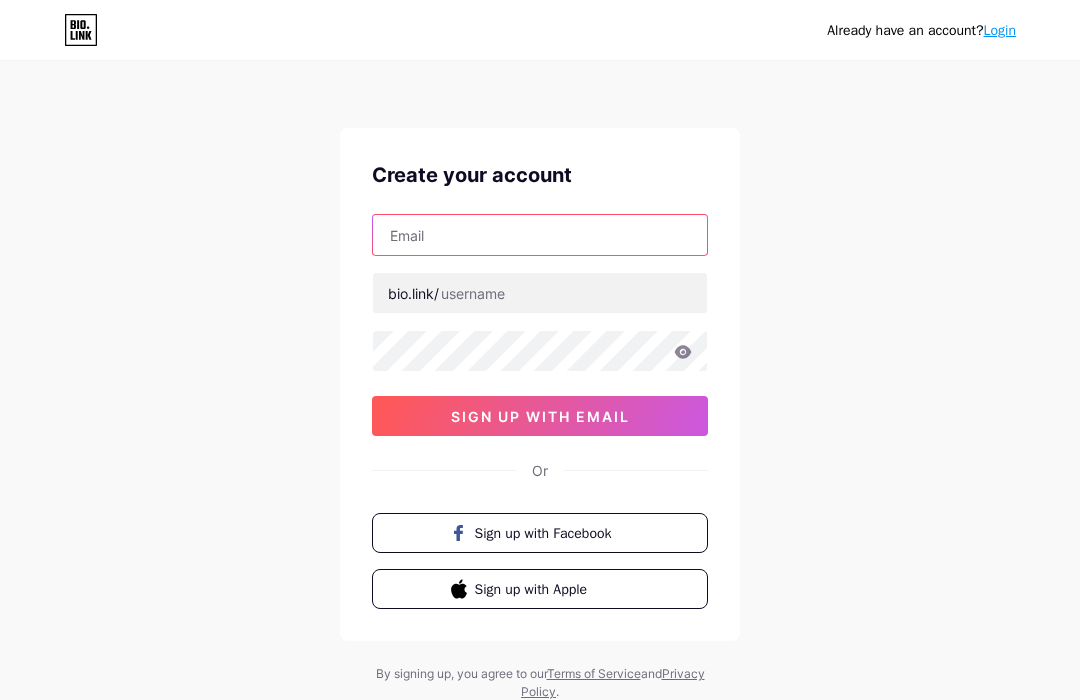 click at bounding box center [540, 235] 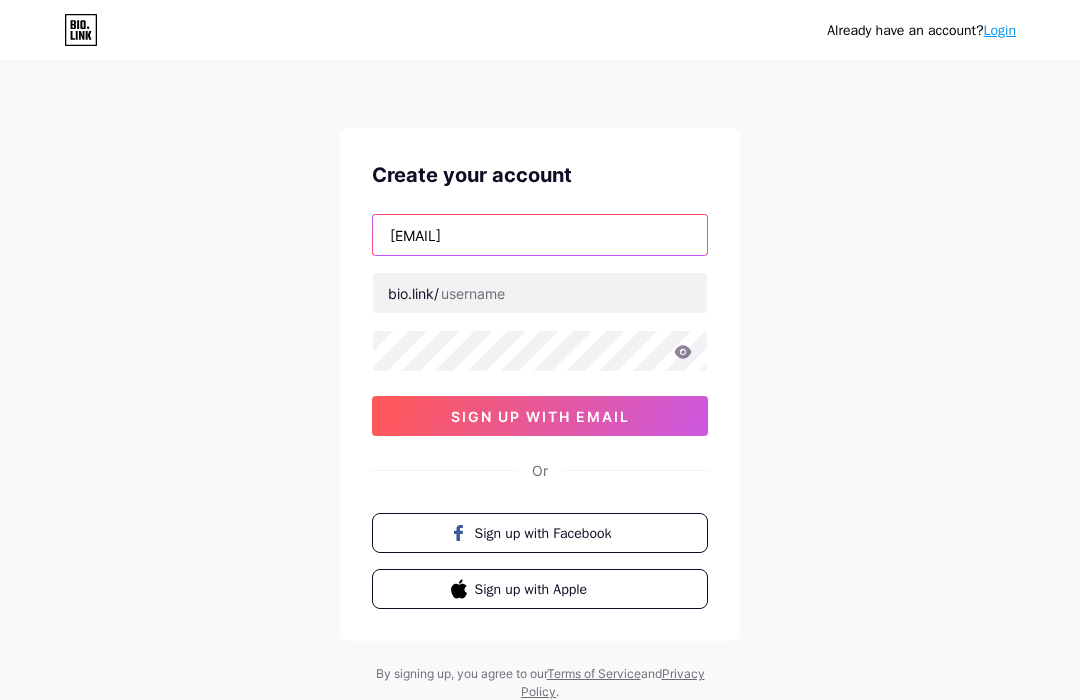 type on "[EMAIL]" 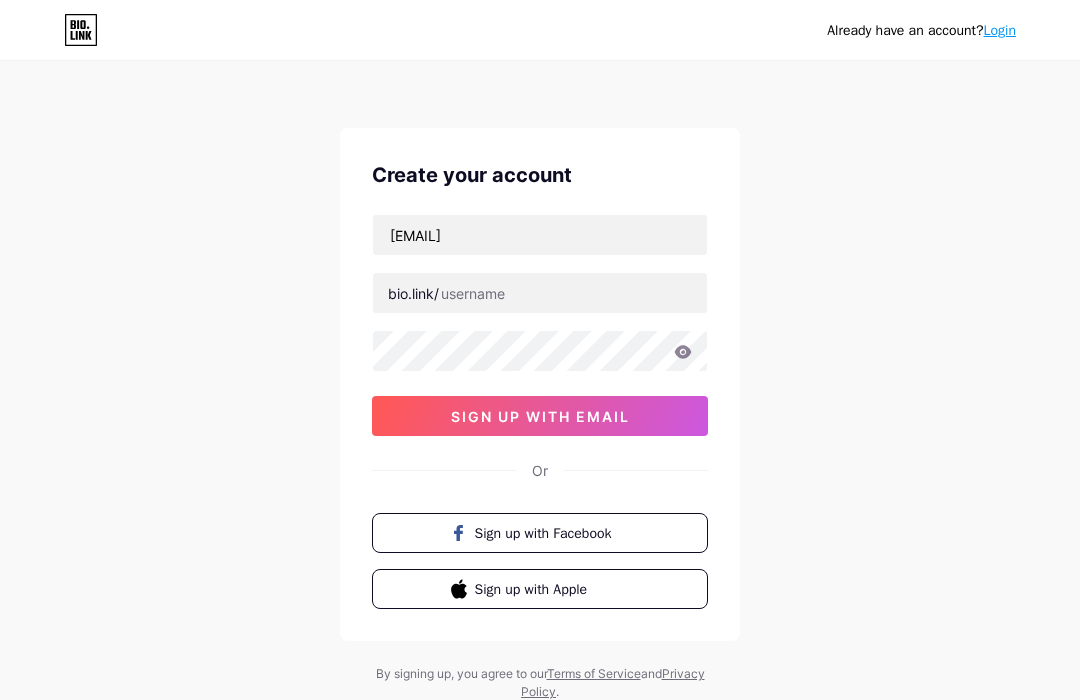 click at bounding box center (540, 293) 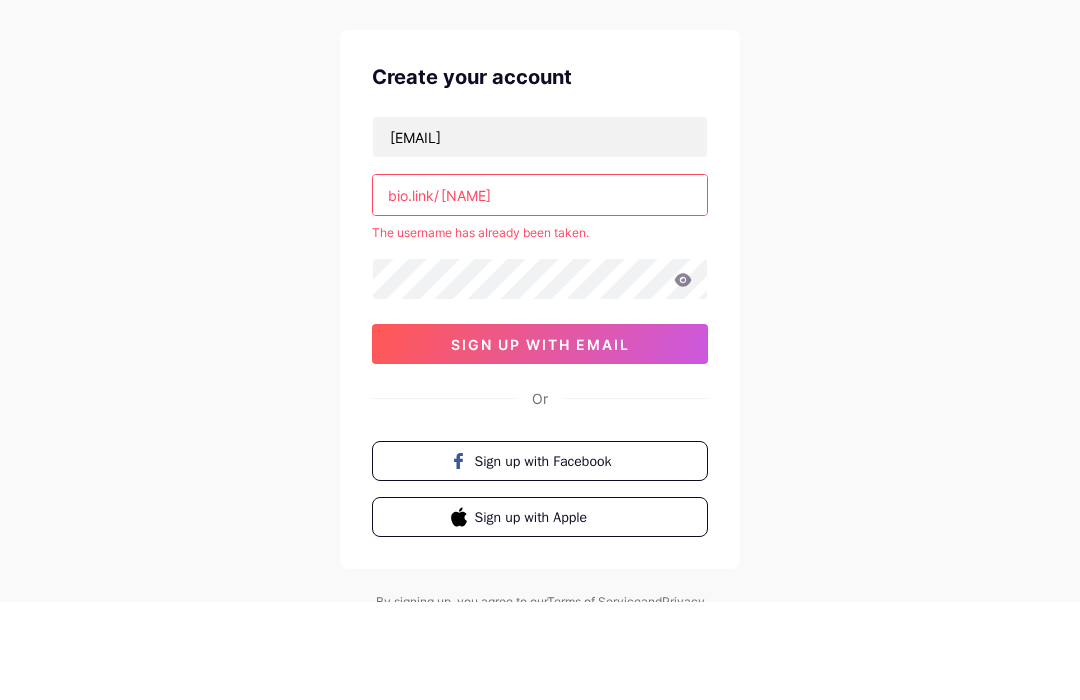 click on "[NAME]" at bounding box center (540, 293) 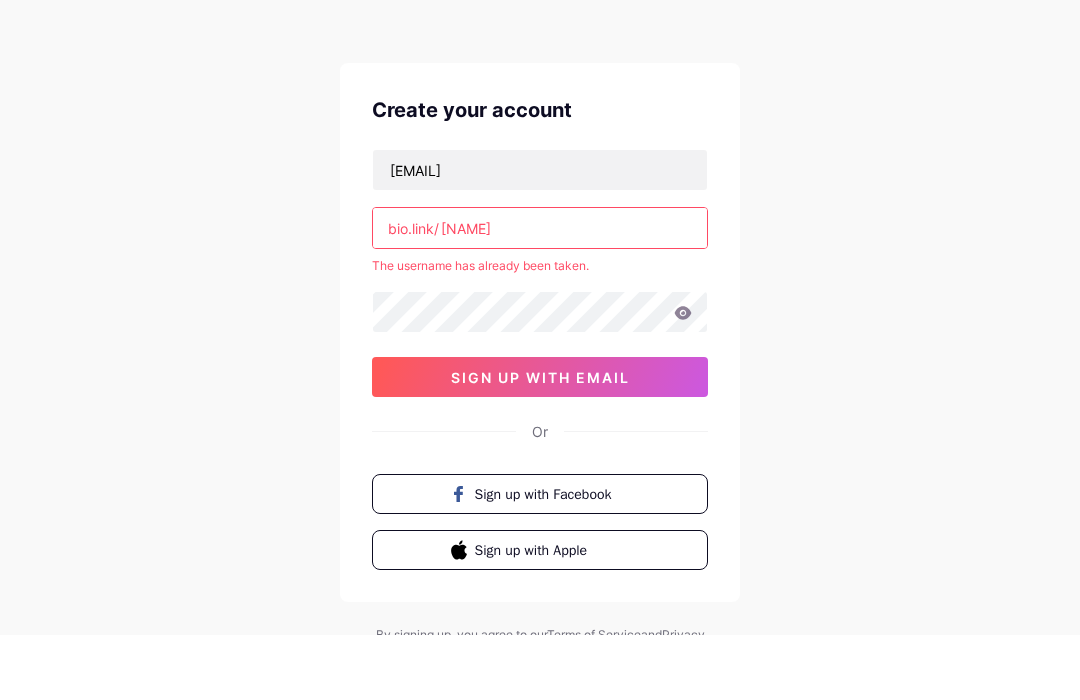 click on "[EMAIL] bio.link/[USERNAME] The username has already been taken. sign up with email" at bounding box center (540, 338) 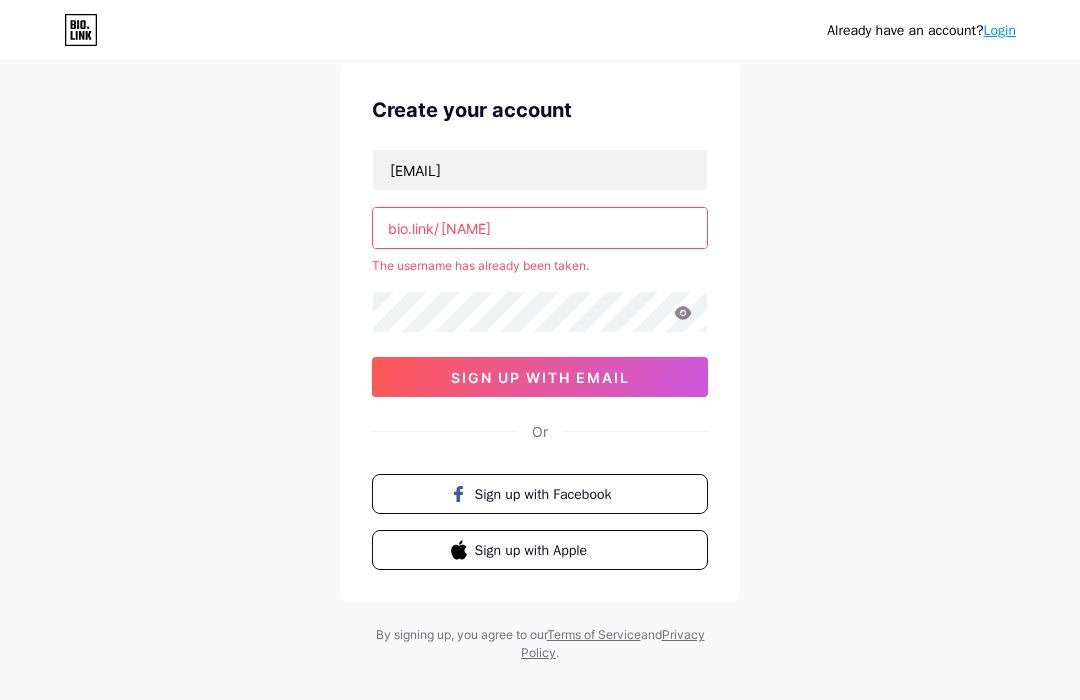 click on "[NAME]" at bounding box center [540, 228] 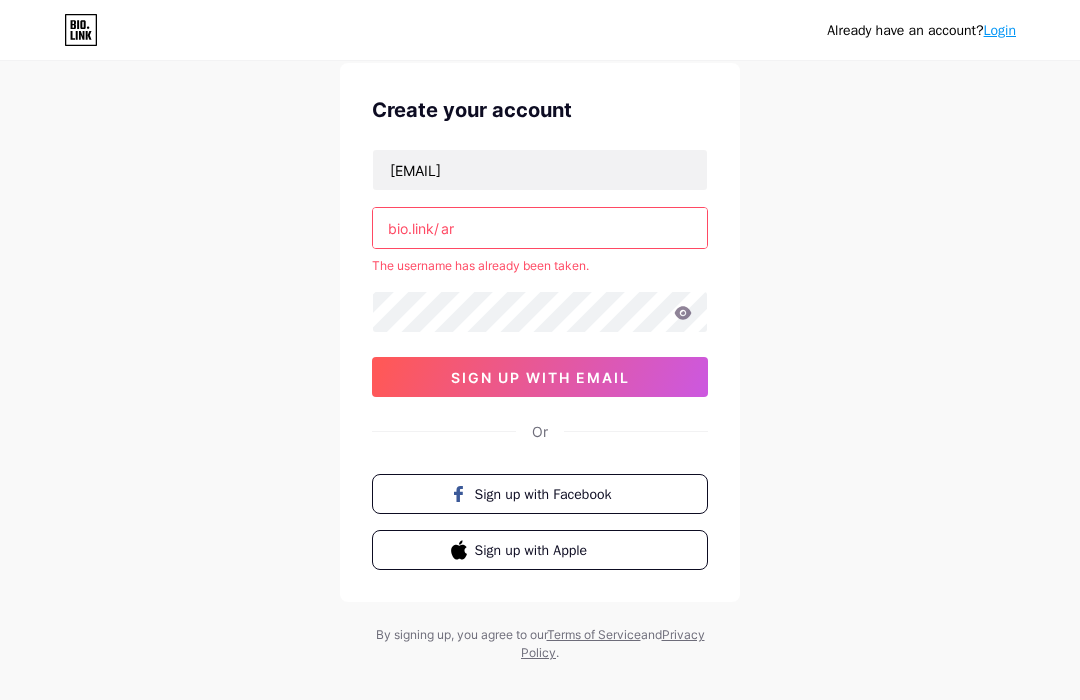 type on "a" 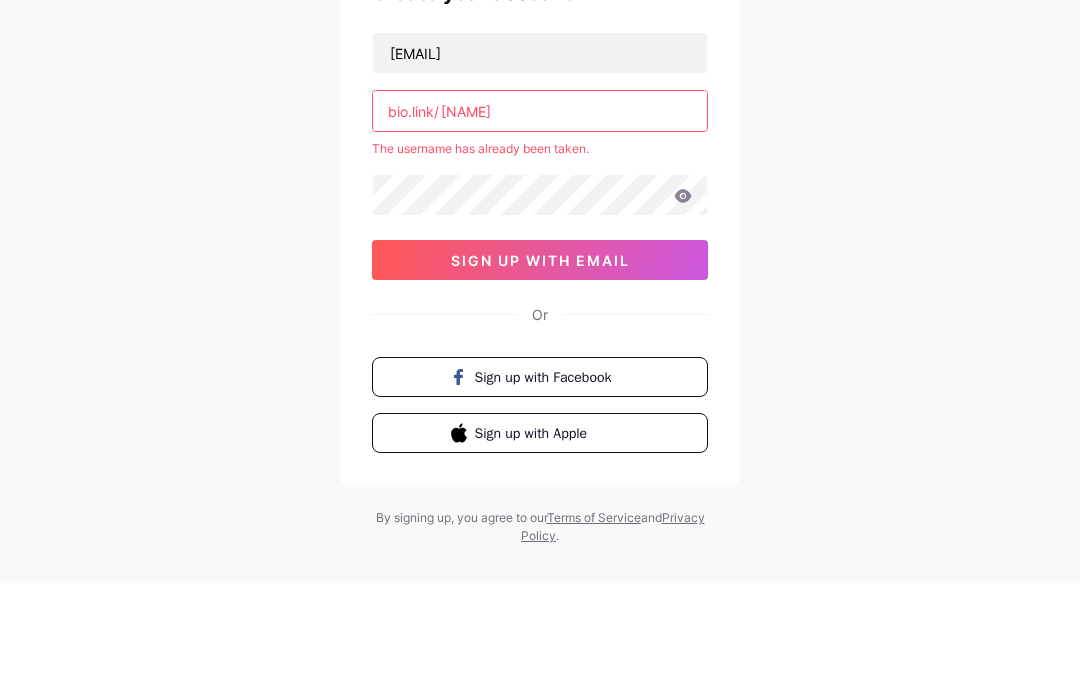 click on "[NAME]" at bounding box center [540, 228] 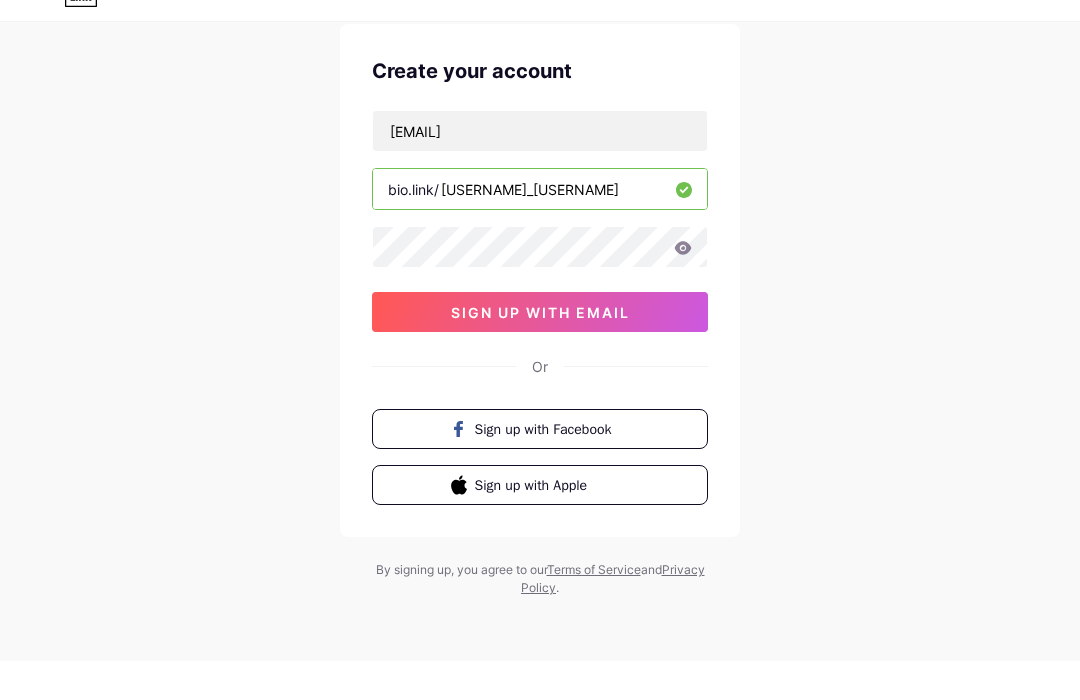 type on "[USERNAME]_[USERNAME]" 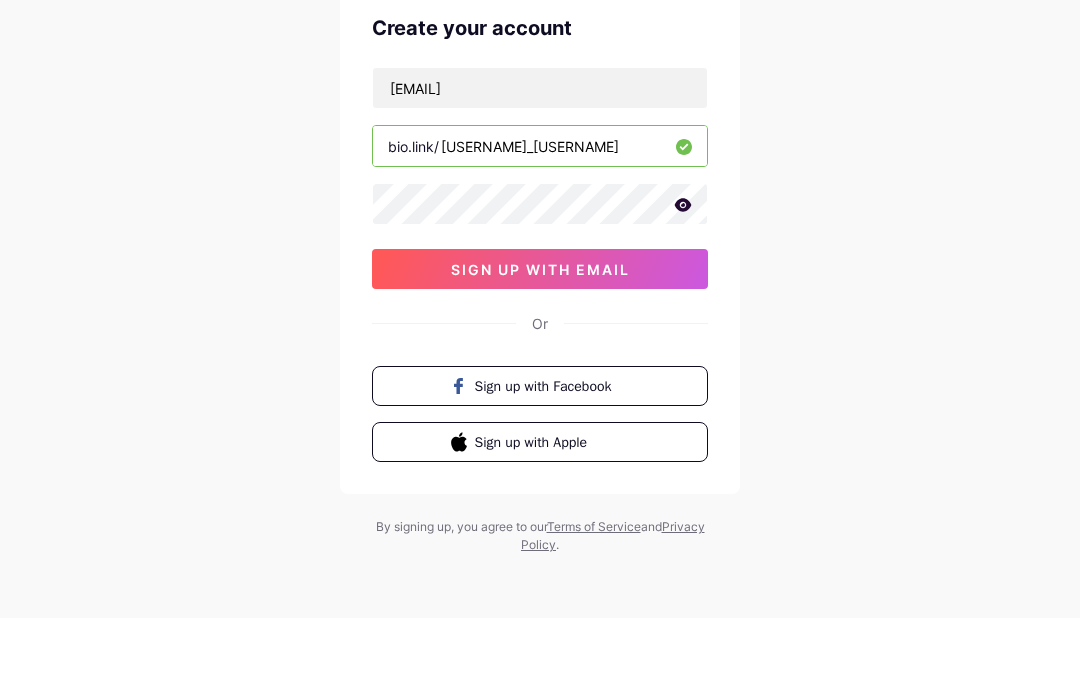 click on "sign up with email" at bounding box center (540, 351) 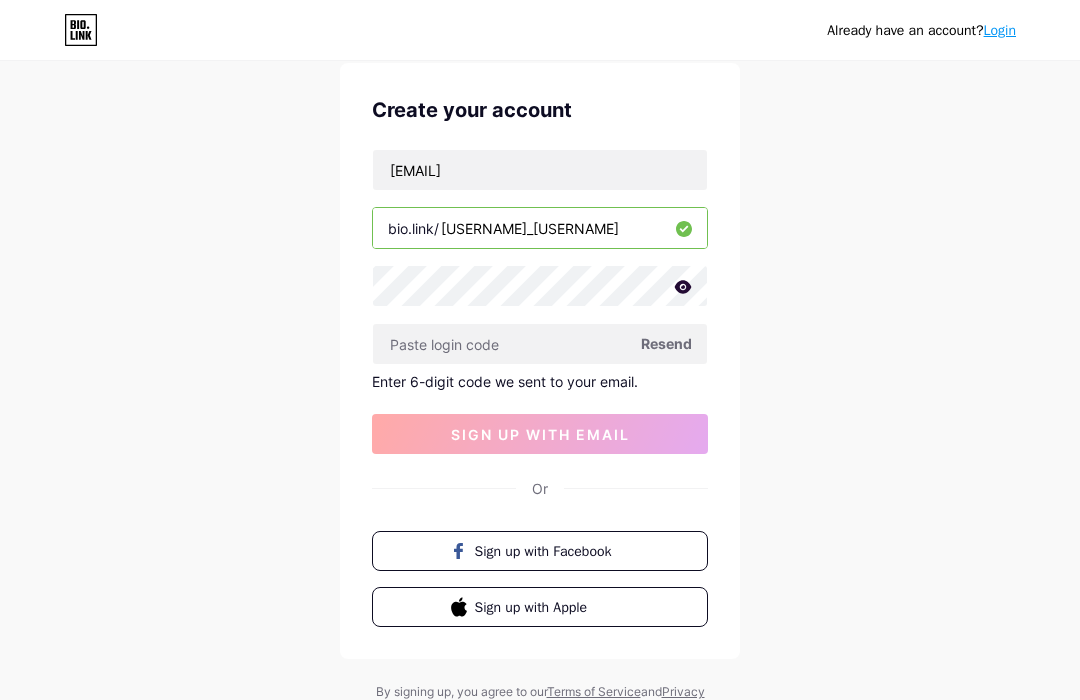 click at bounding box center (540, 344) 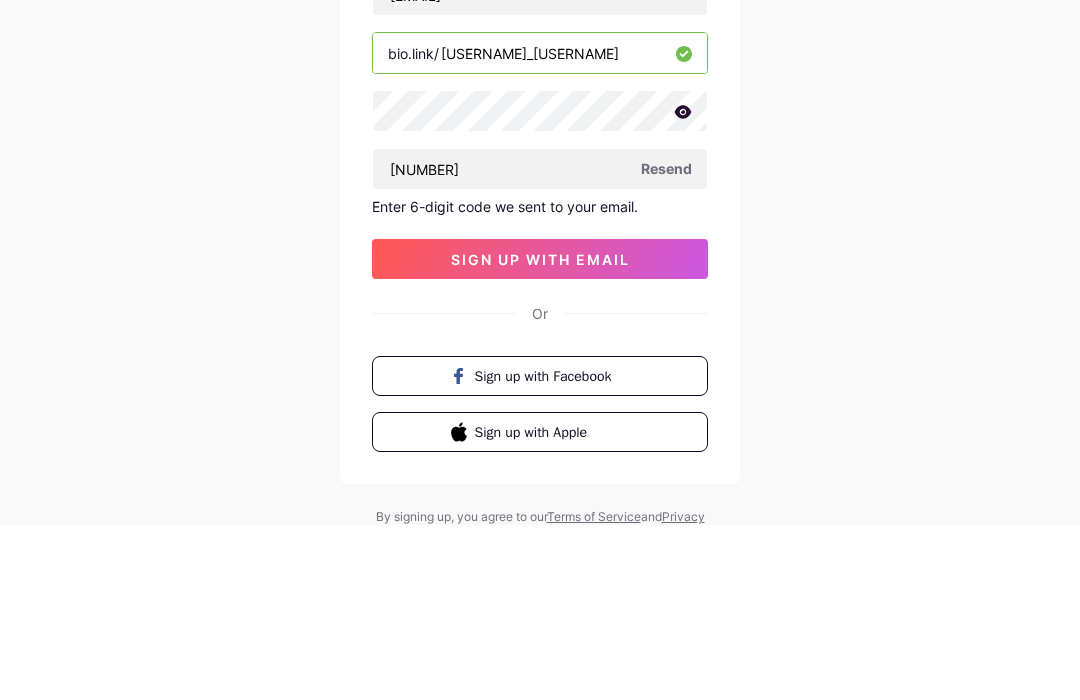 type on "[NUMBER]" 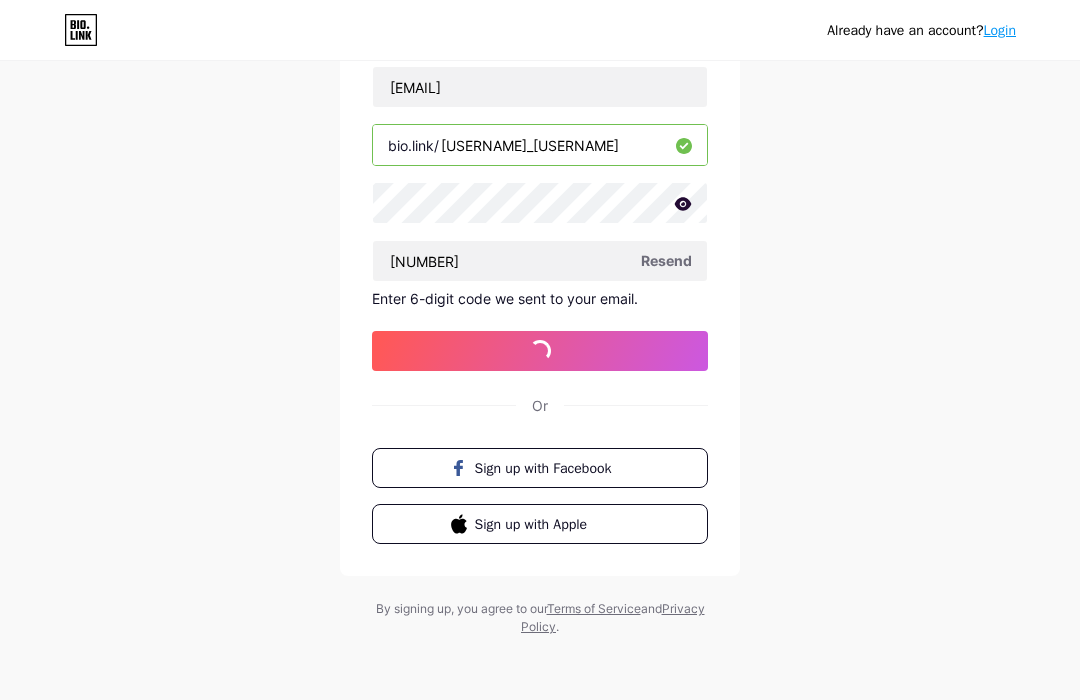 scroll, scrollTop: 0, scrollLeft: 0, axis: both 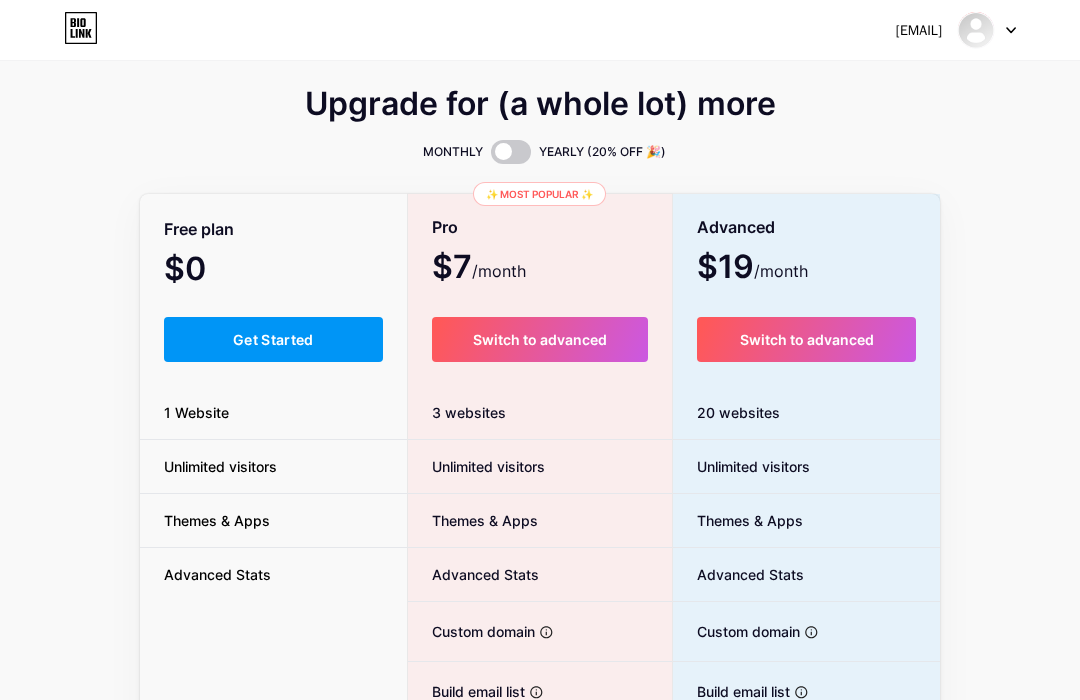 click on "Get Started" at bounding box center [273, 339] 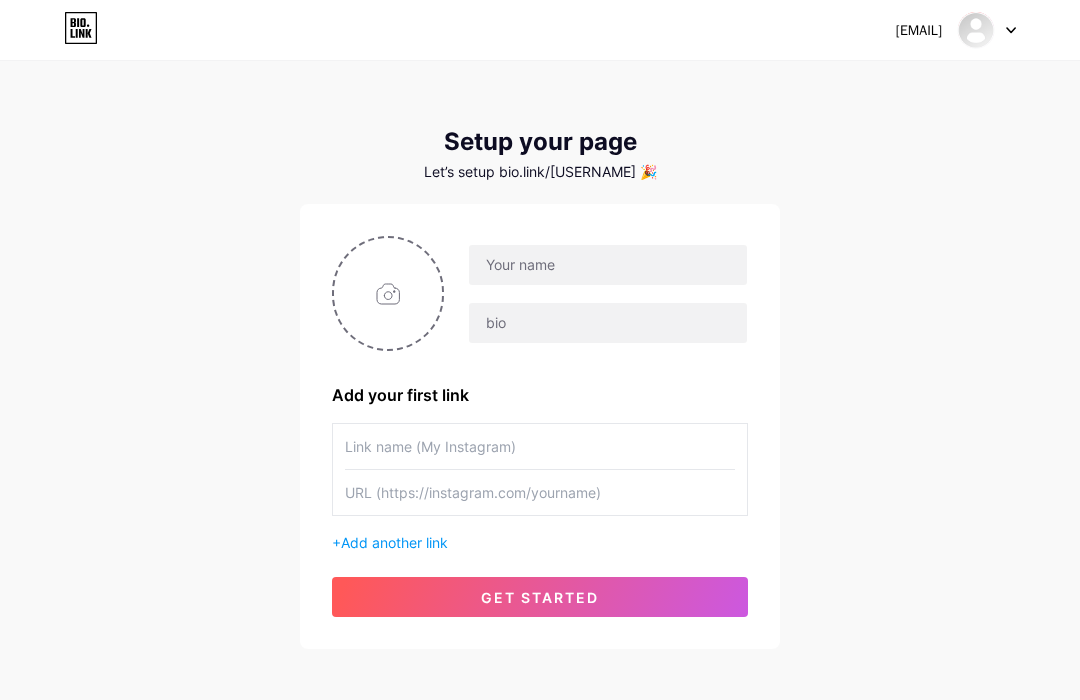 click at bounding box center (388, 293) 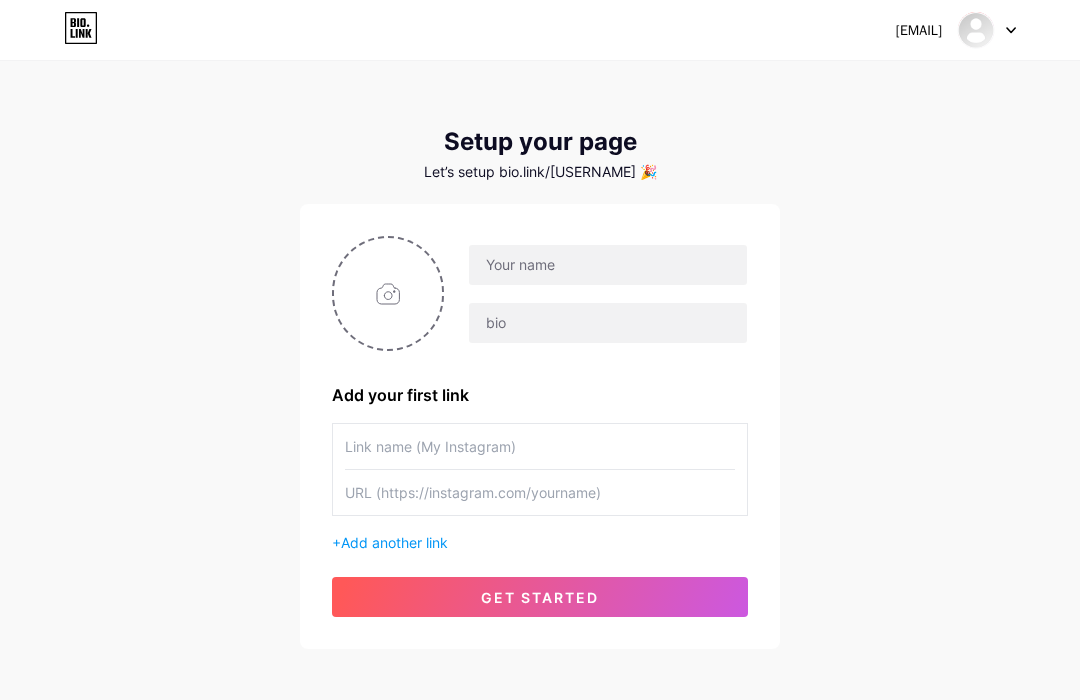 type on "C:\fakepath\[FILENAME].jpeg" 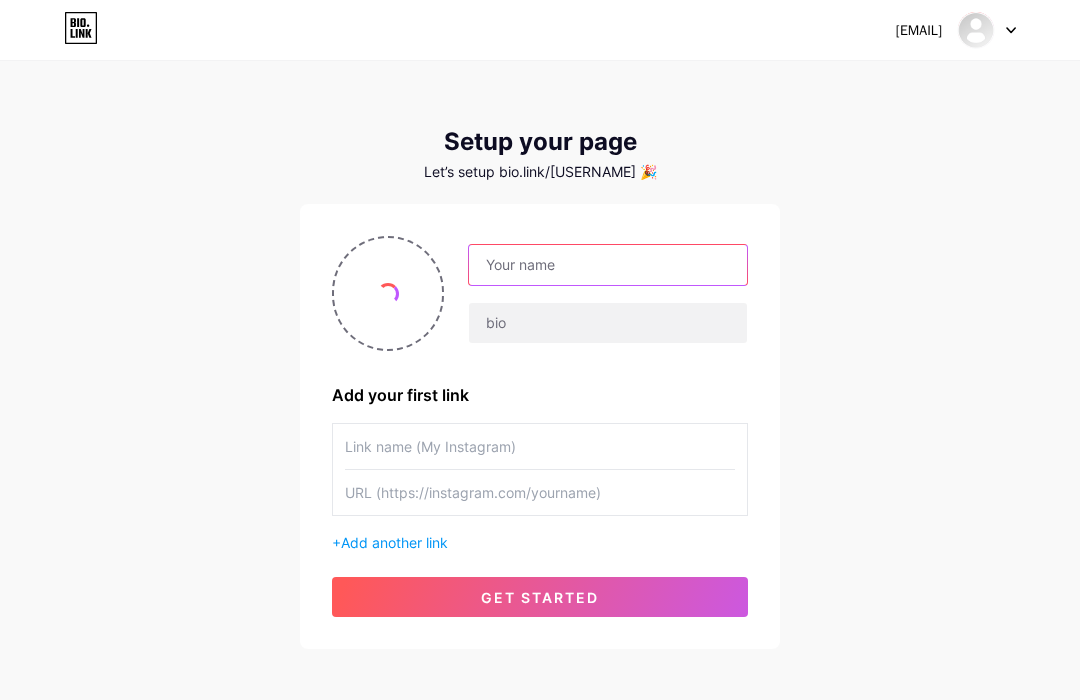 click at bounding box center [608, 265] 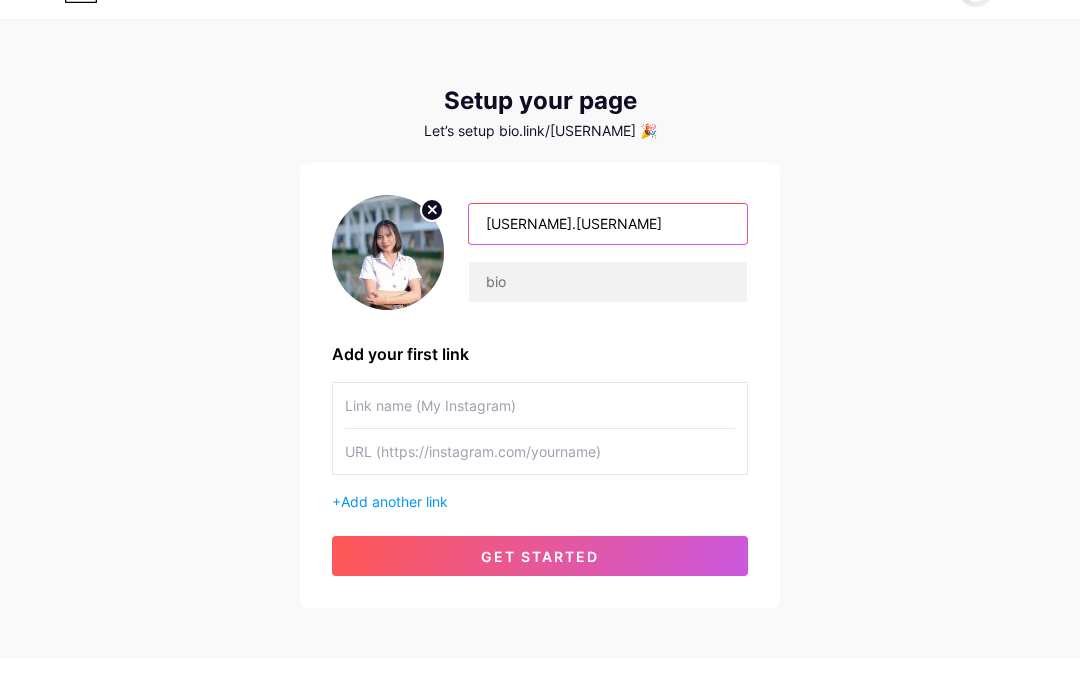 type on "[USERNAME].[USERNAME]" 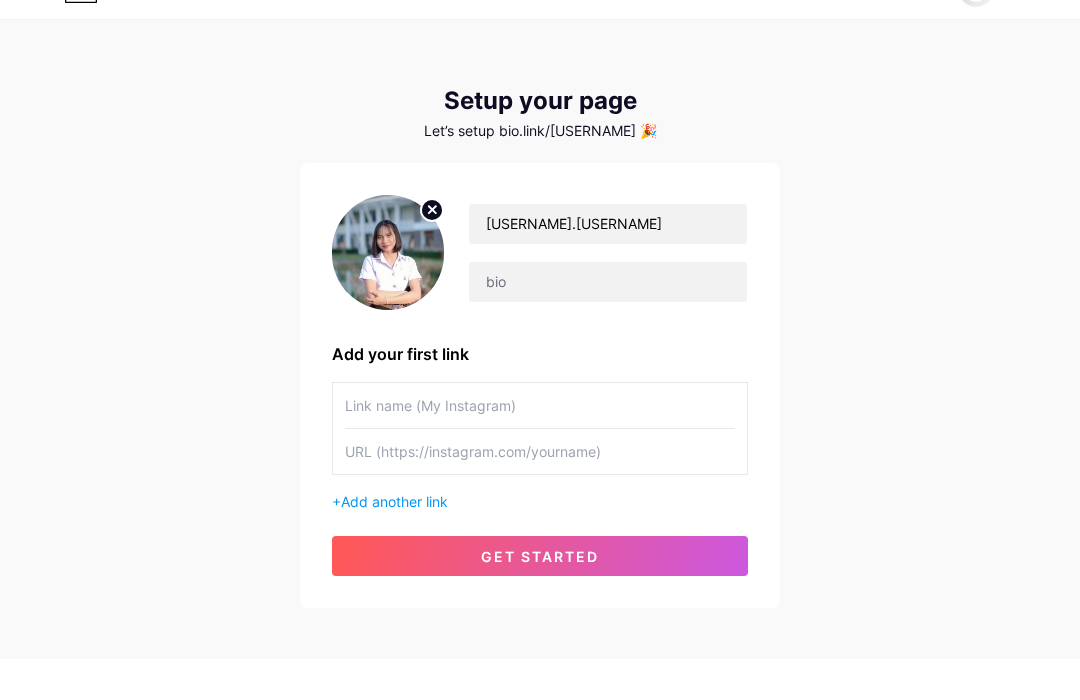 click at bounding box center (608, 323) 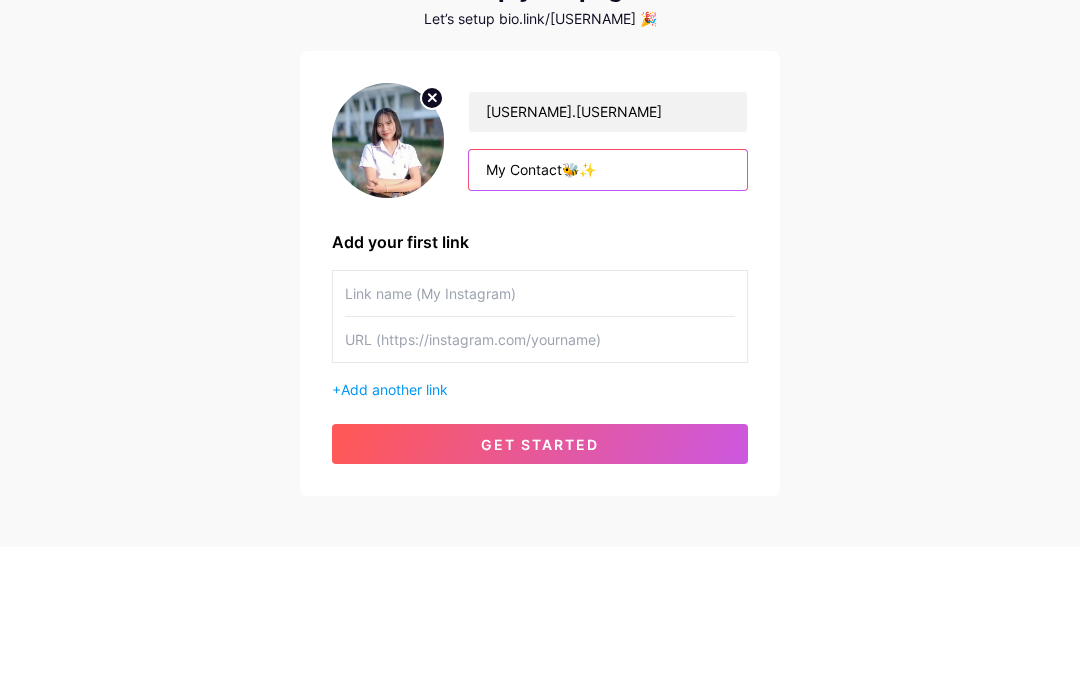 type on "My Contact🐝✨" 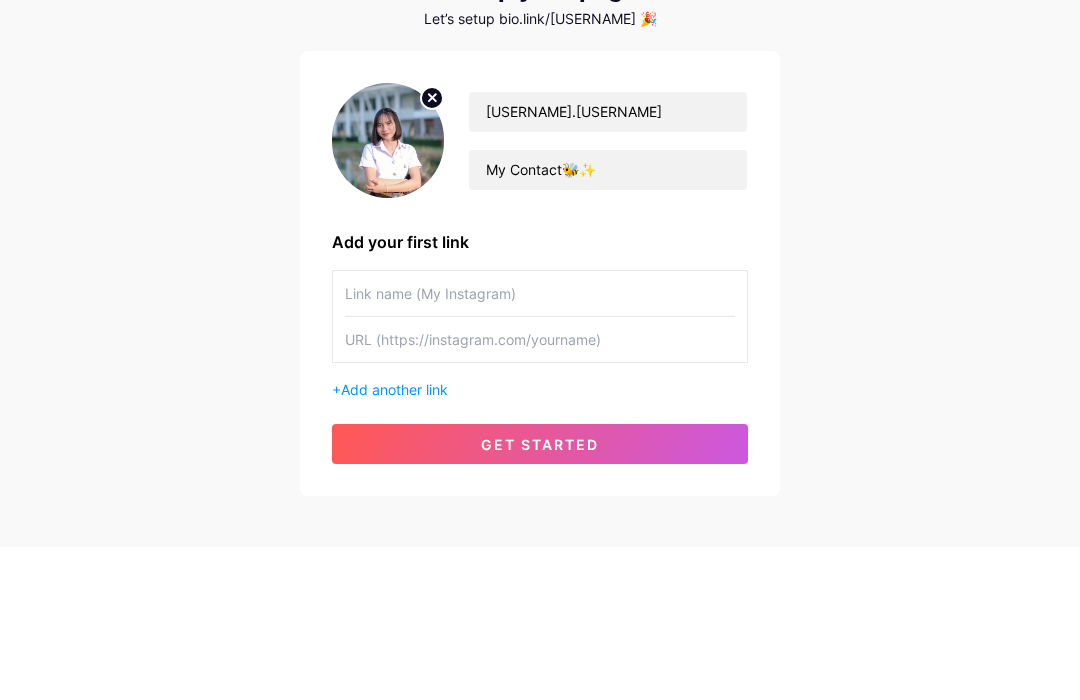 click at bounding box center (540, 446) 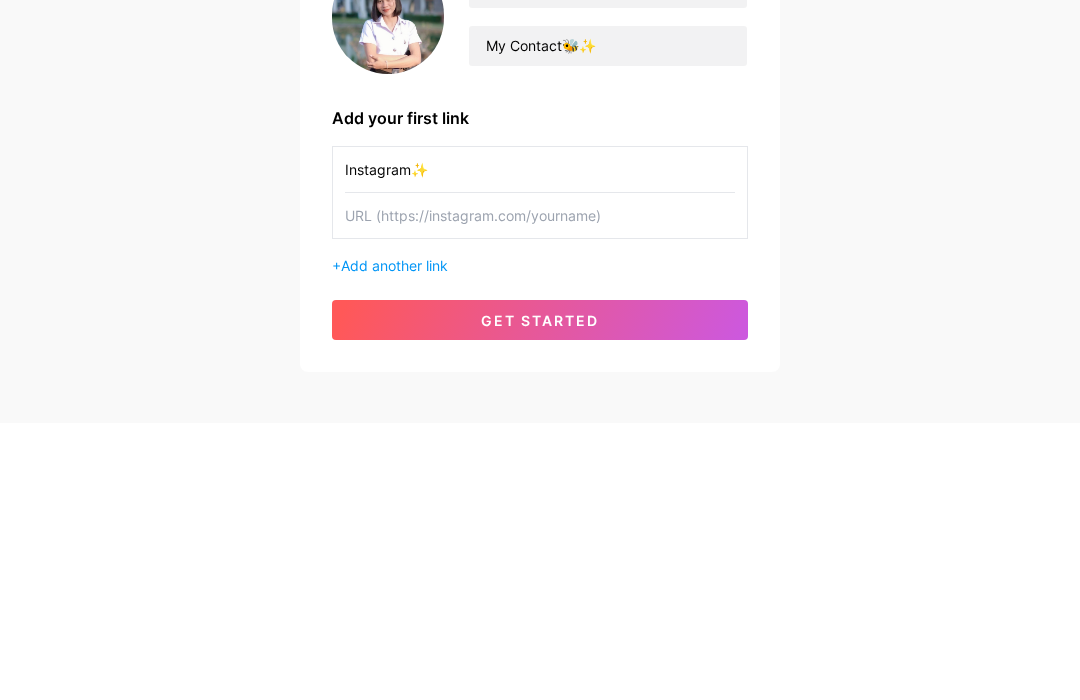 type on "Instagram✨" 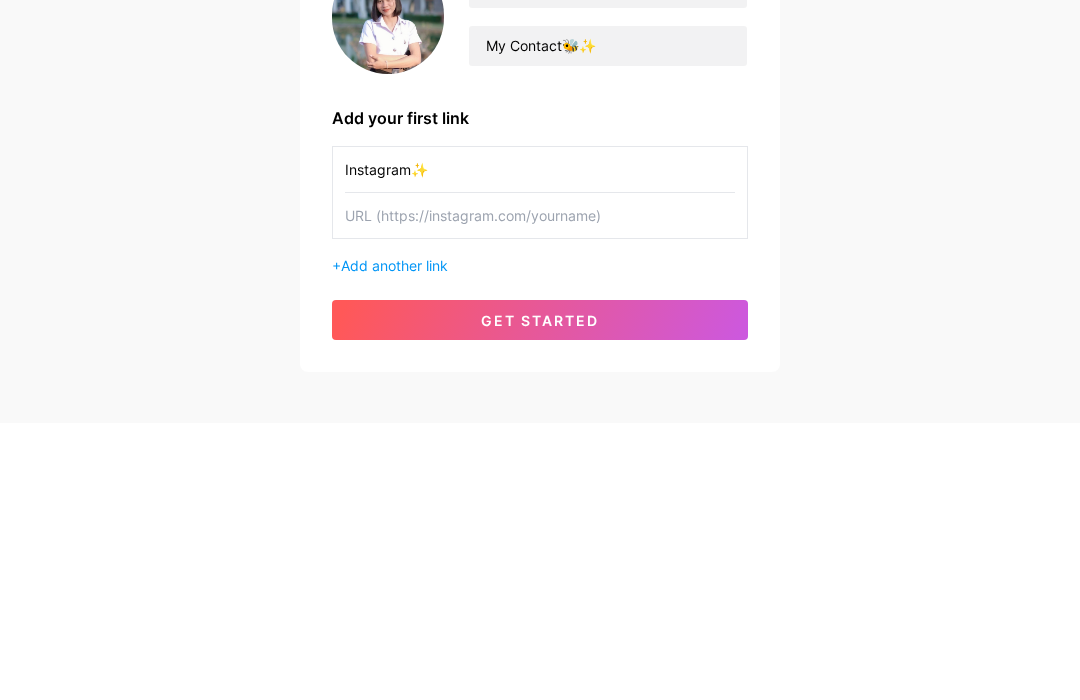 paste on "https://www.instagram.com/[USERNAME]?igsh=[ALPHANUMERIC]" 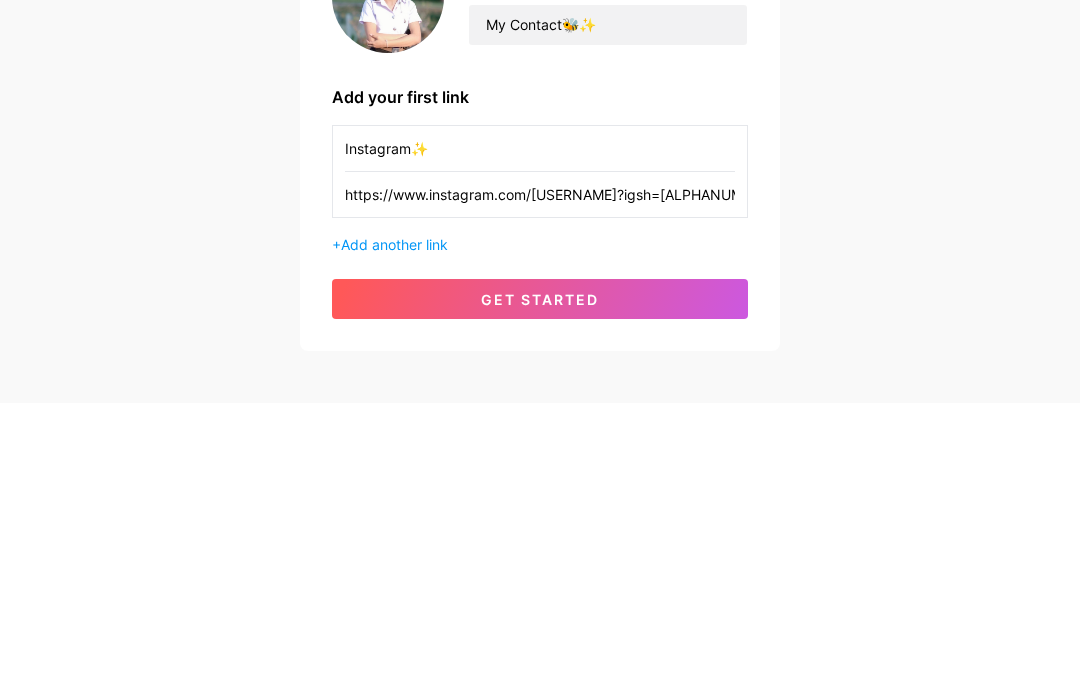 type on "https://www.instagram.com/[USERNAME]?igsh=[ALPHANUMERIC]" 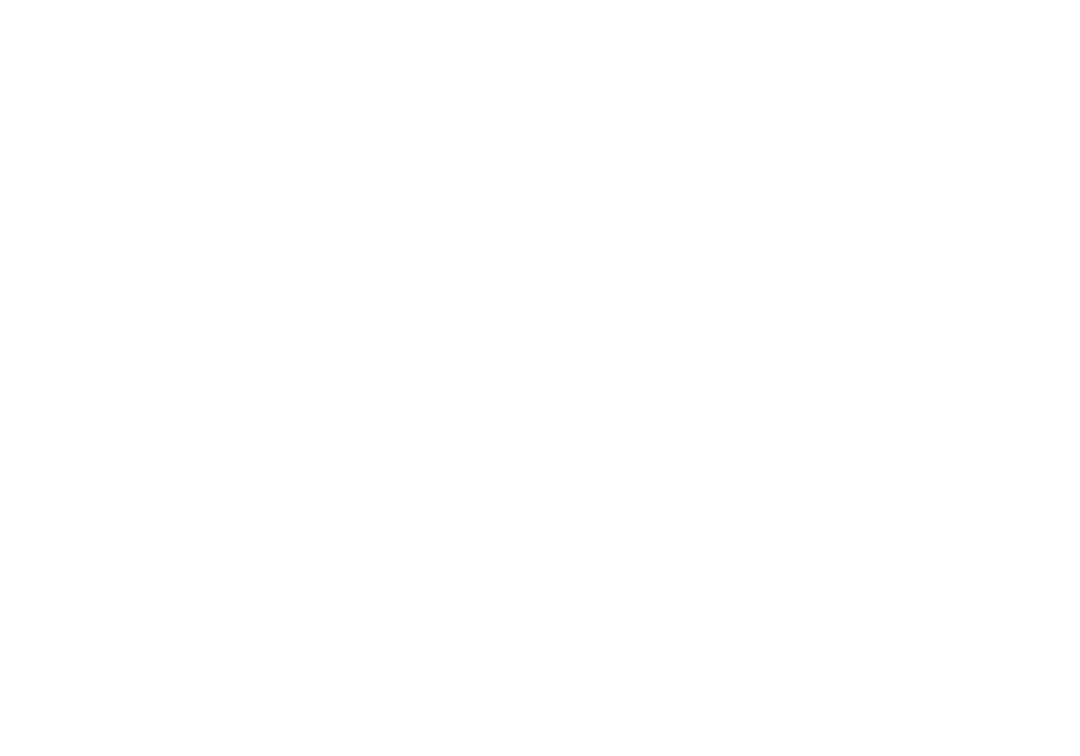 scroll, scrollTop: 0, scrollLeft: 0, axis: both 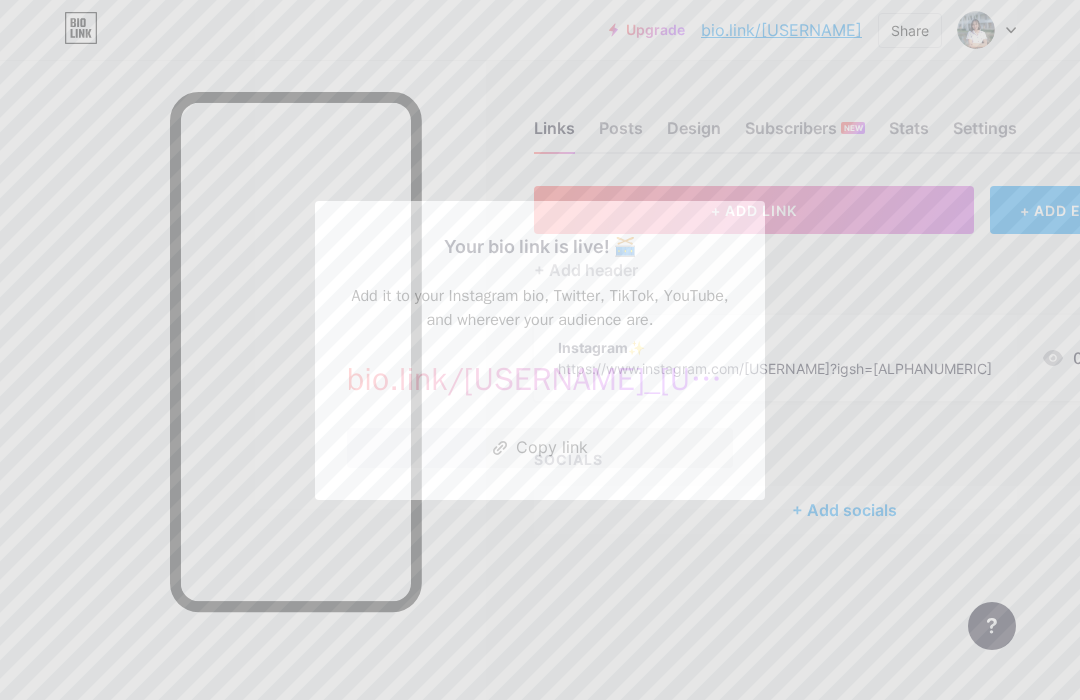 click at bounding box center [540, 350] 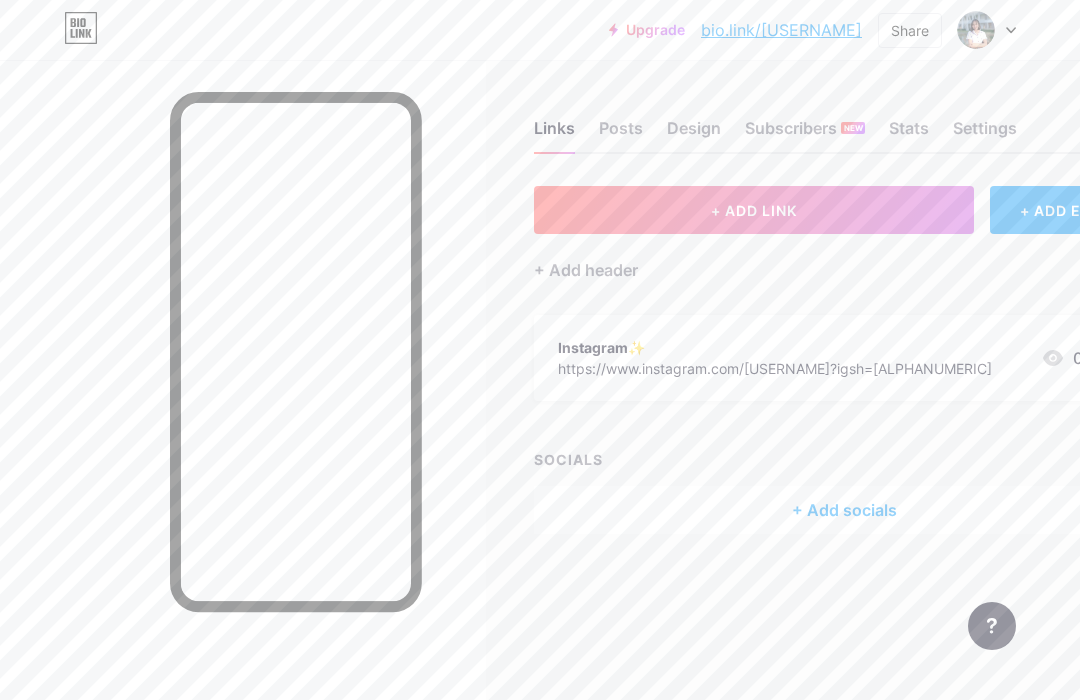 click on "+ ADD LINK" at bounding box center [754, 210] 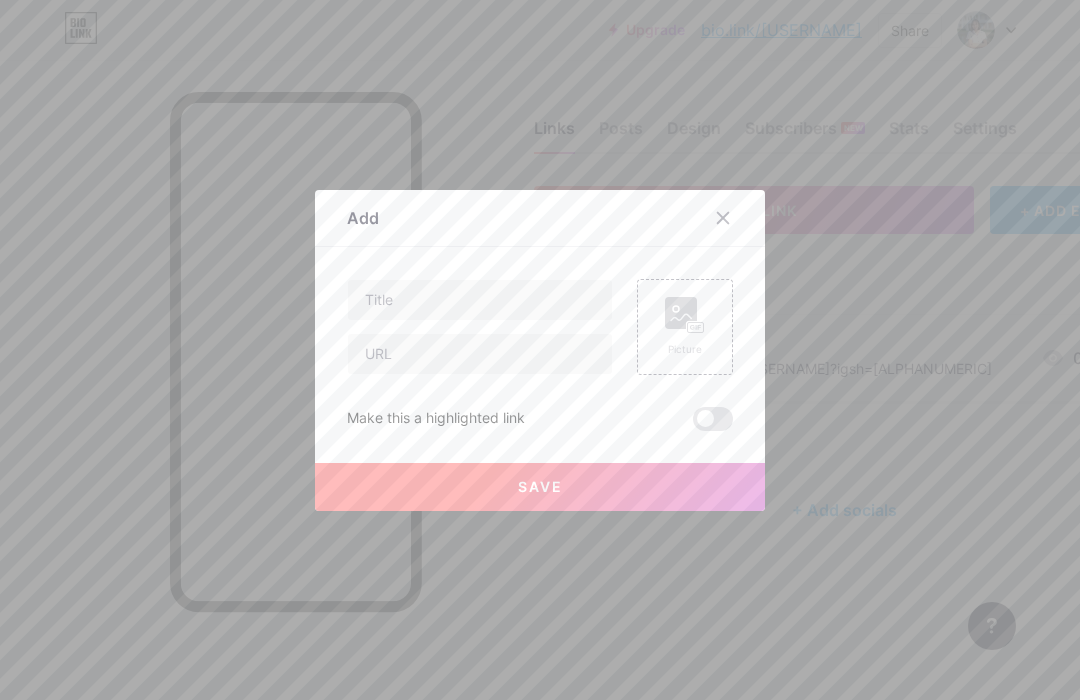 click at bounding box center [480, 300] 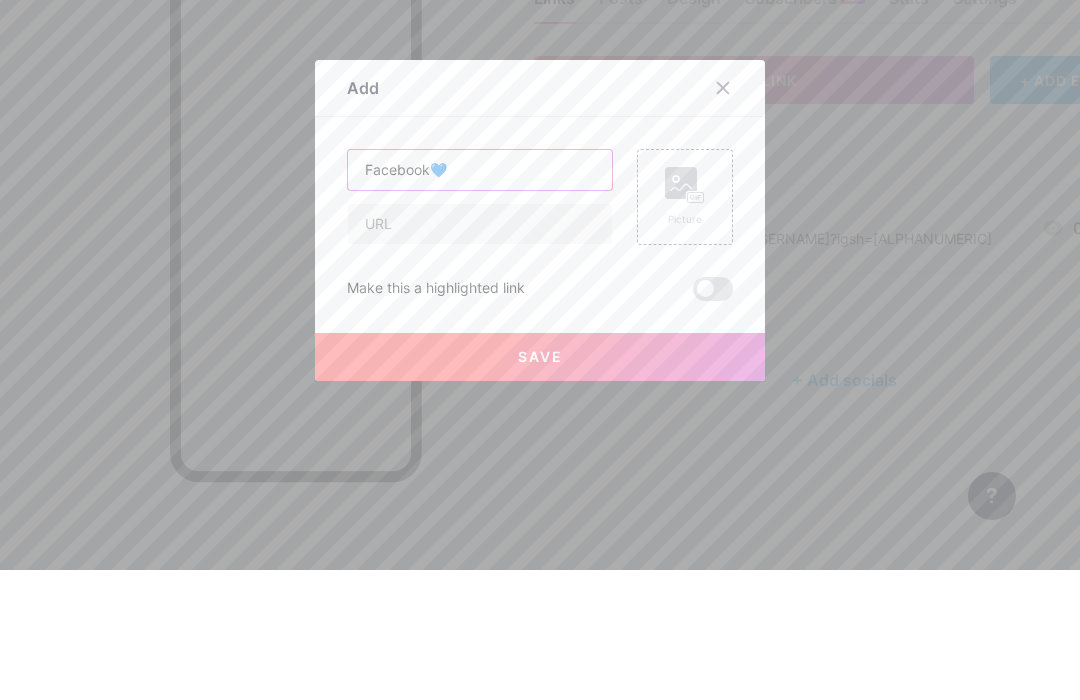 type on "Facebook💙" 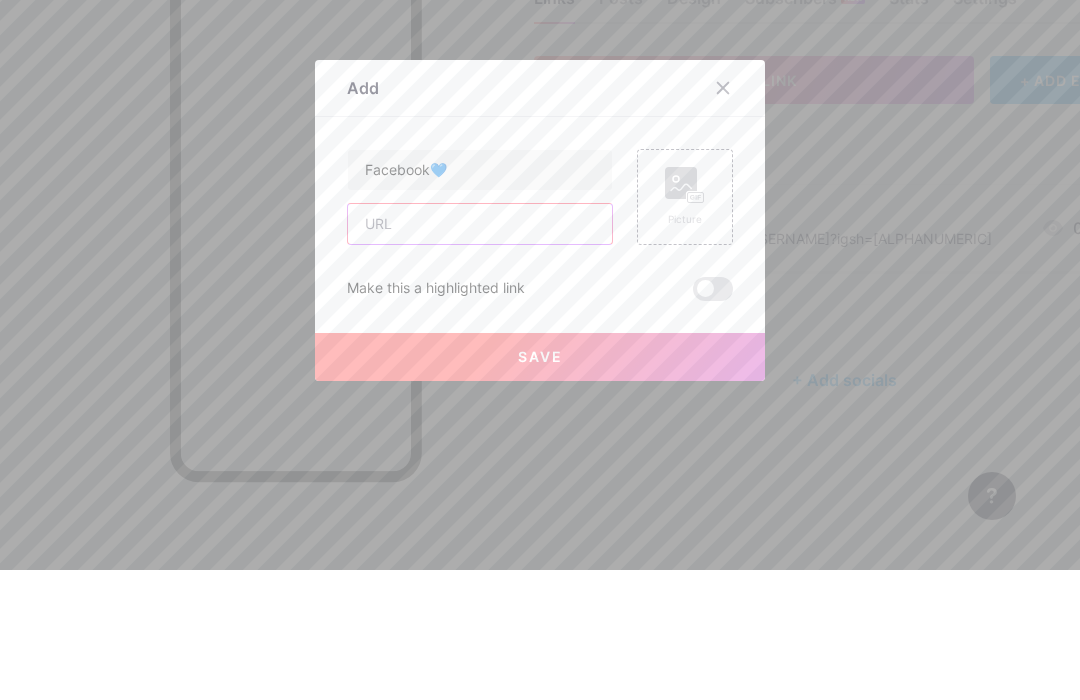 click at bounding box center (480, 354) 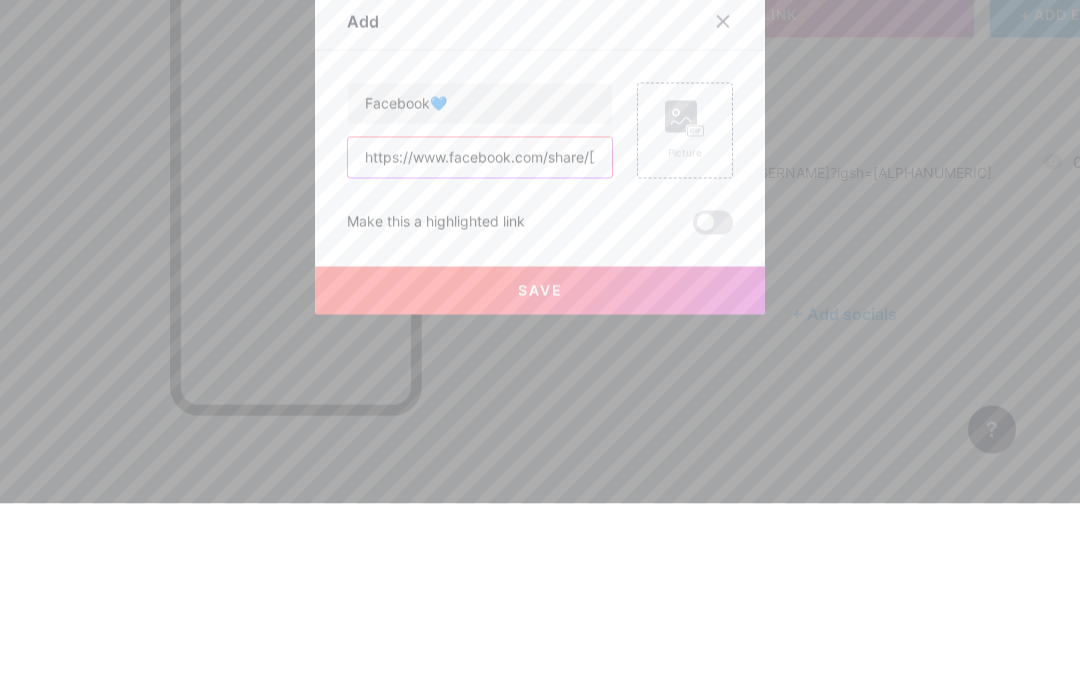 type on "https://www.facebook.com/share/[ALPHANUMERIC]?mibextid=[ALPHANUMERIC]" 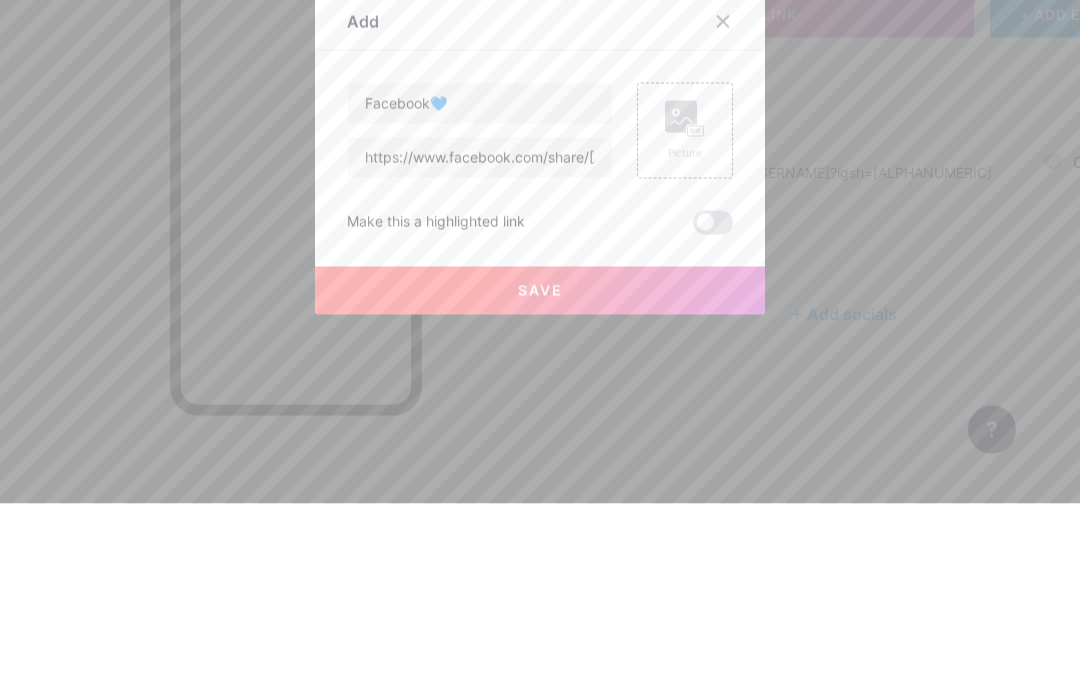 click on "Save" at bounding box center [540, 487] 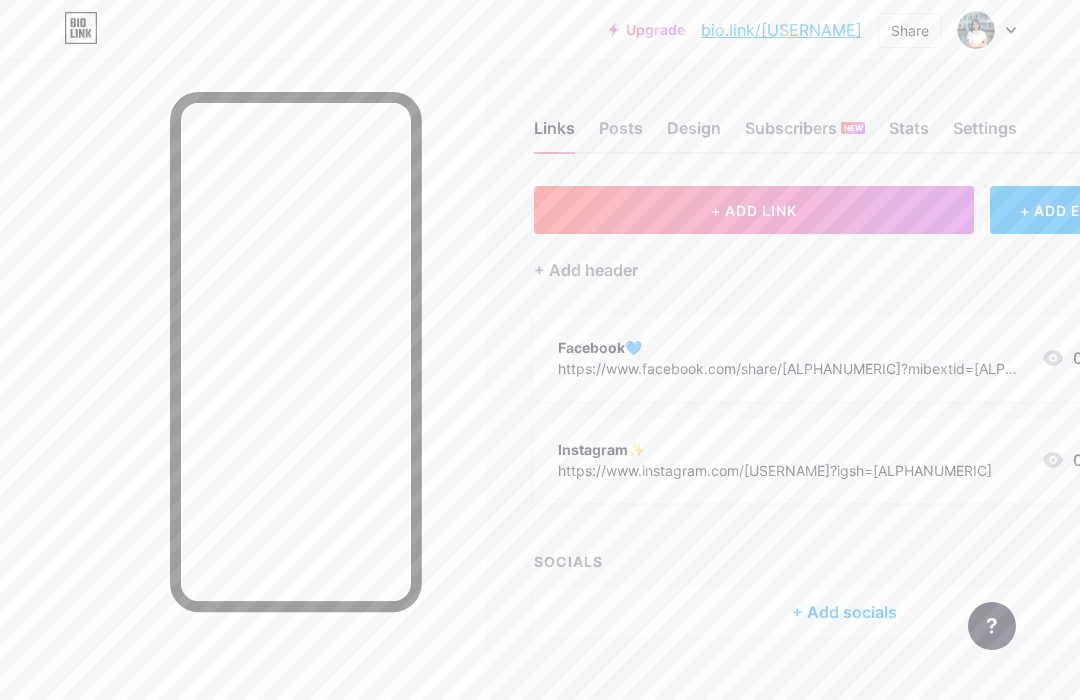 click on "+ ADD LINK" at bounding box center [754, 210] 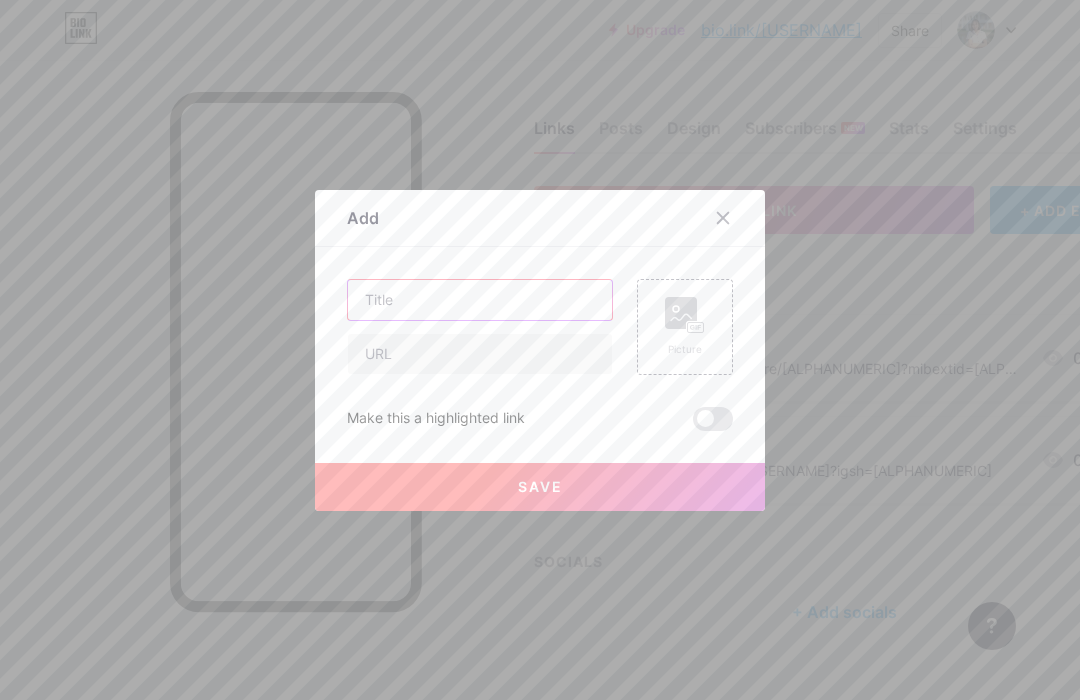 click at bounding box center (480, 300) 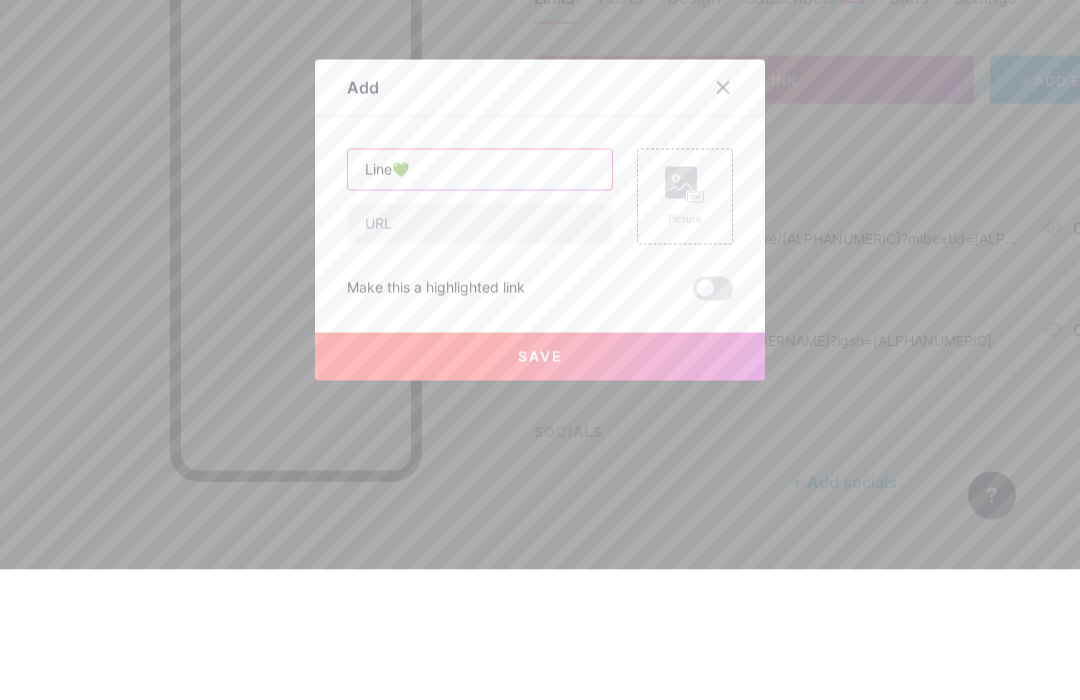 type on "Line💚" 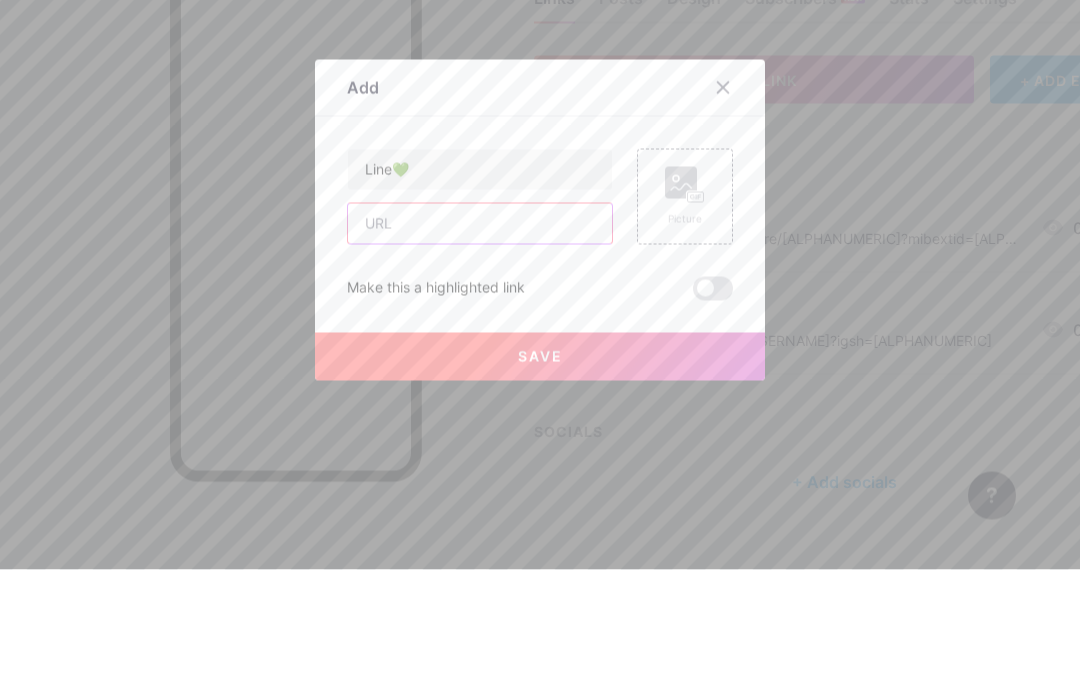 click at bounding box center (480, 354) 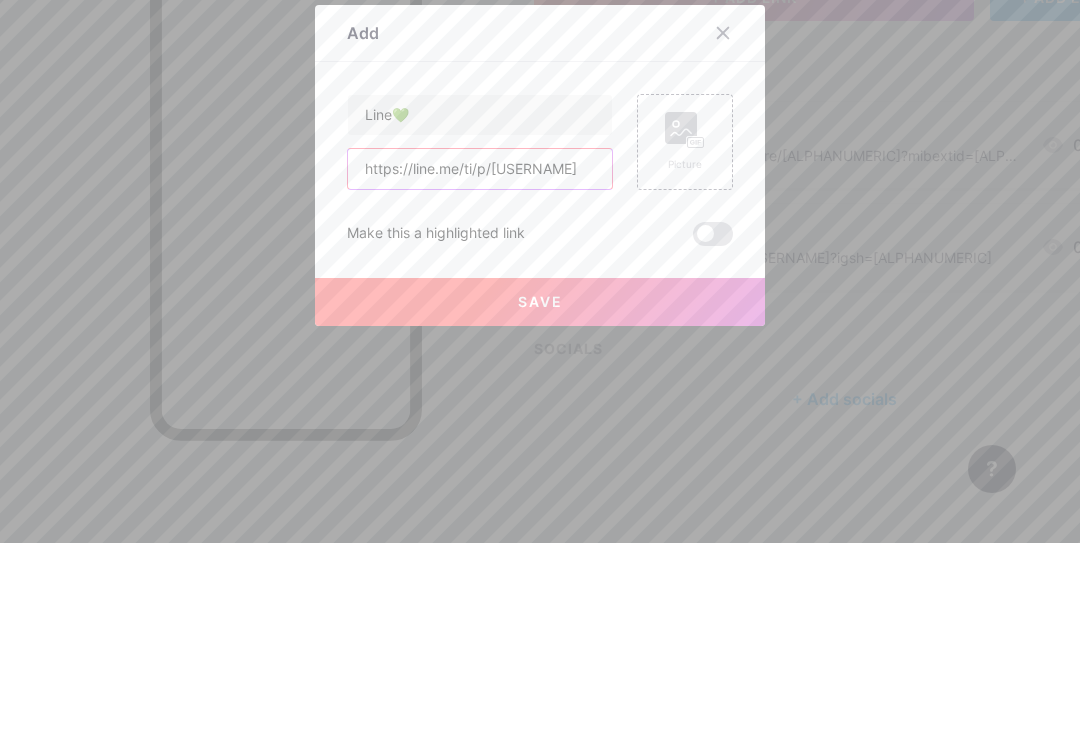 type on "https://line.me/ti/p/[USERNAME]" 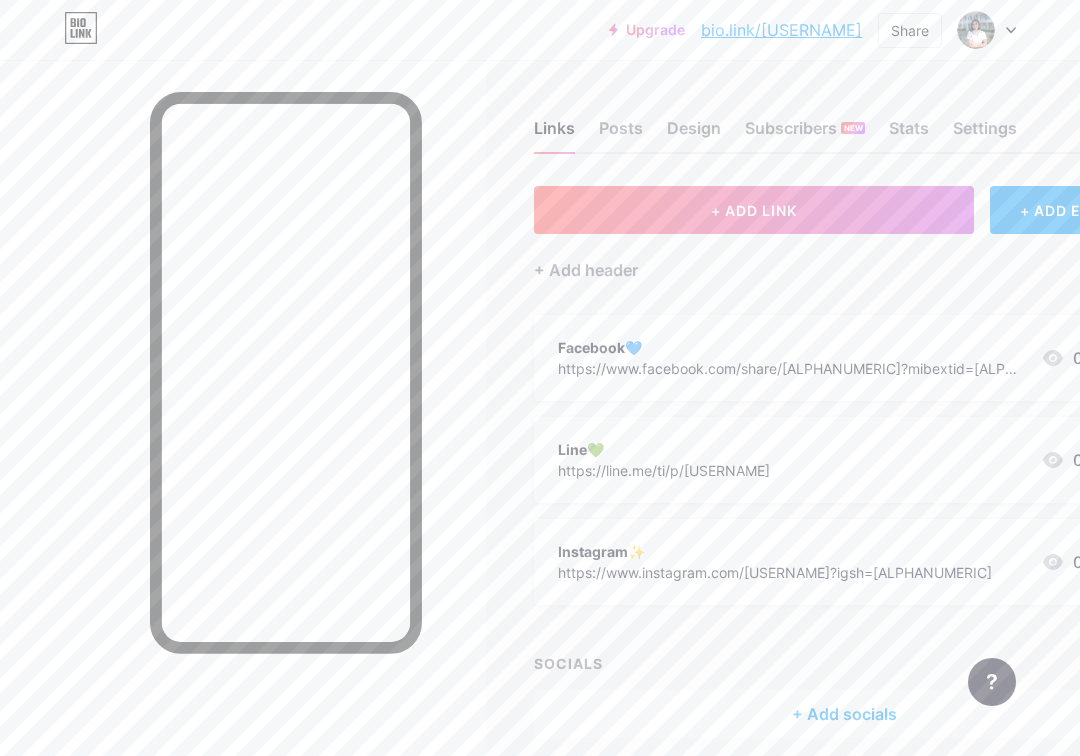 click on "+ ADD LINK" at bounding box center [754, 210] 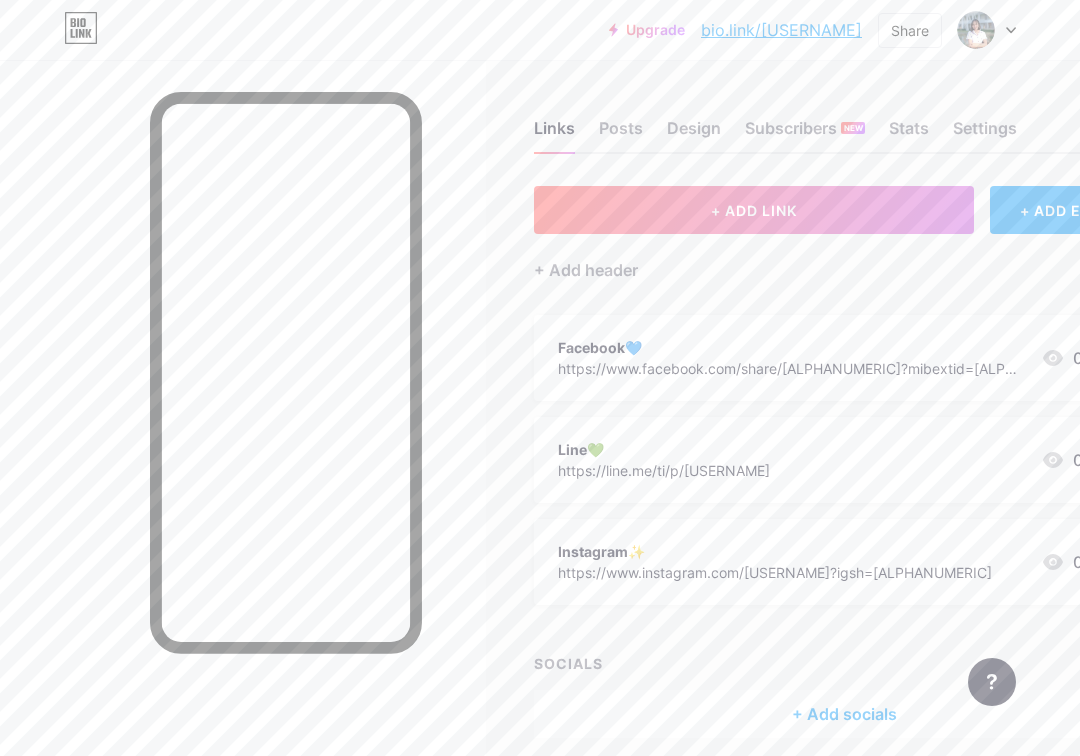 click at bounding box center [480, 328] 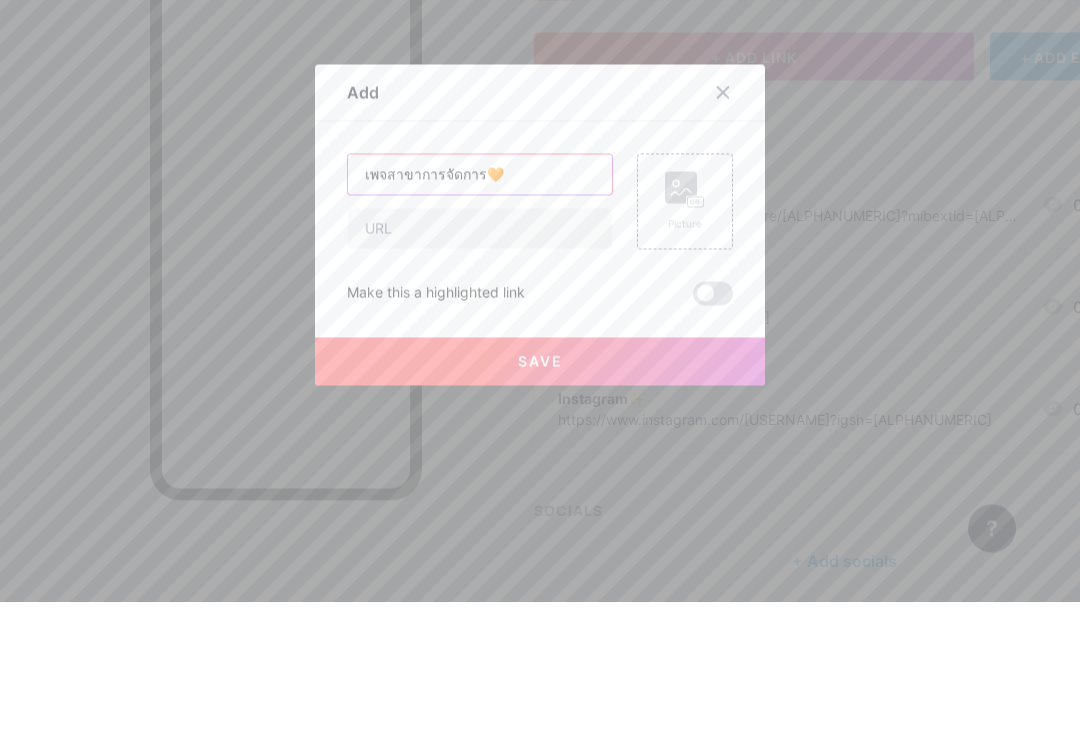 type on "เพจสาขาการจัดการ🧡" 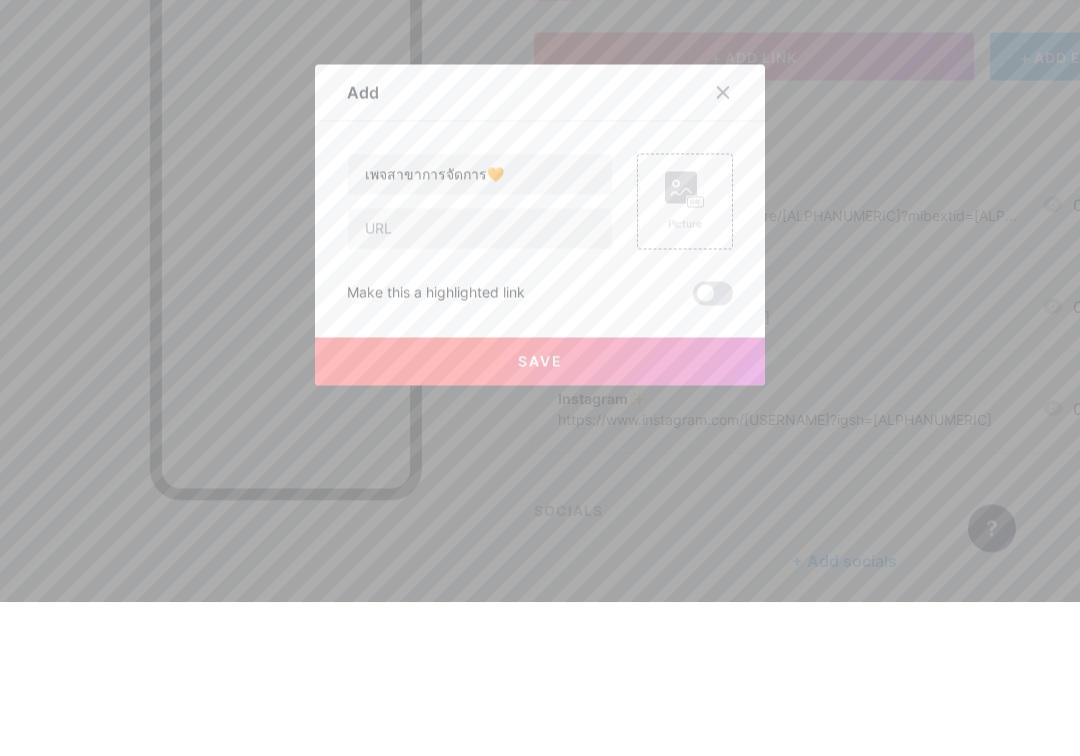 click at bounding box center (480, 382) 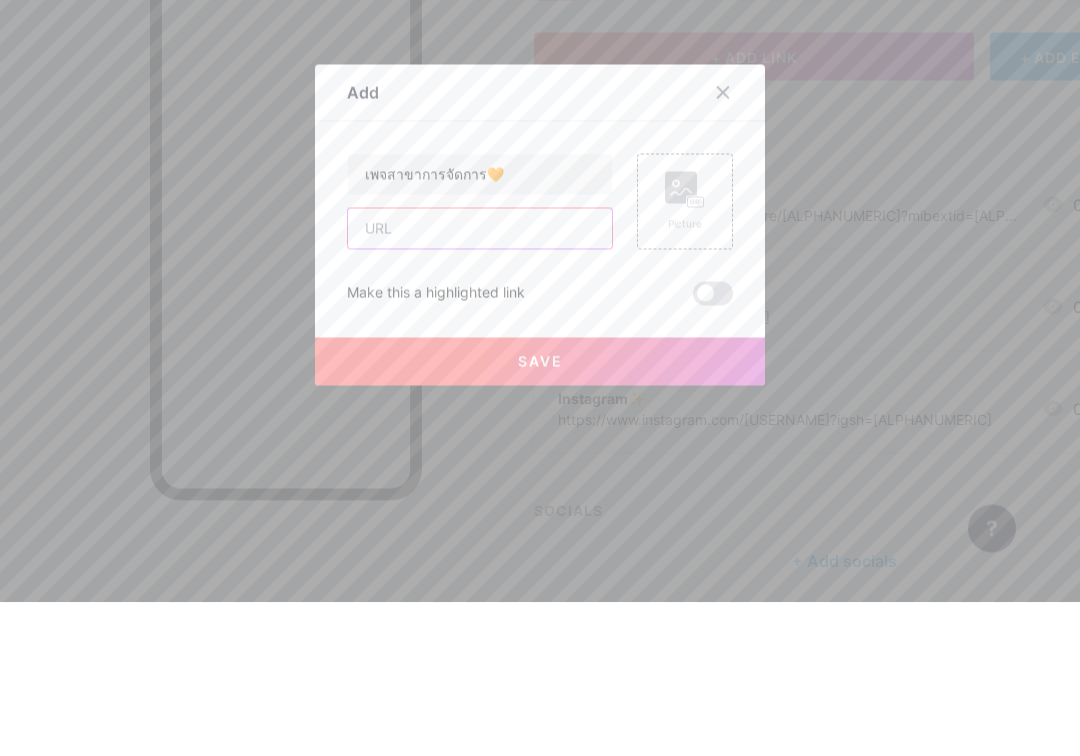 click at bounding box center [480, 382] 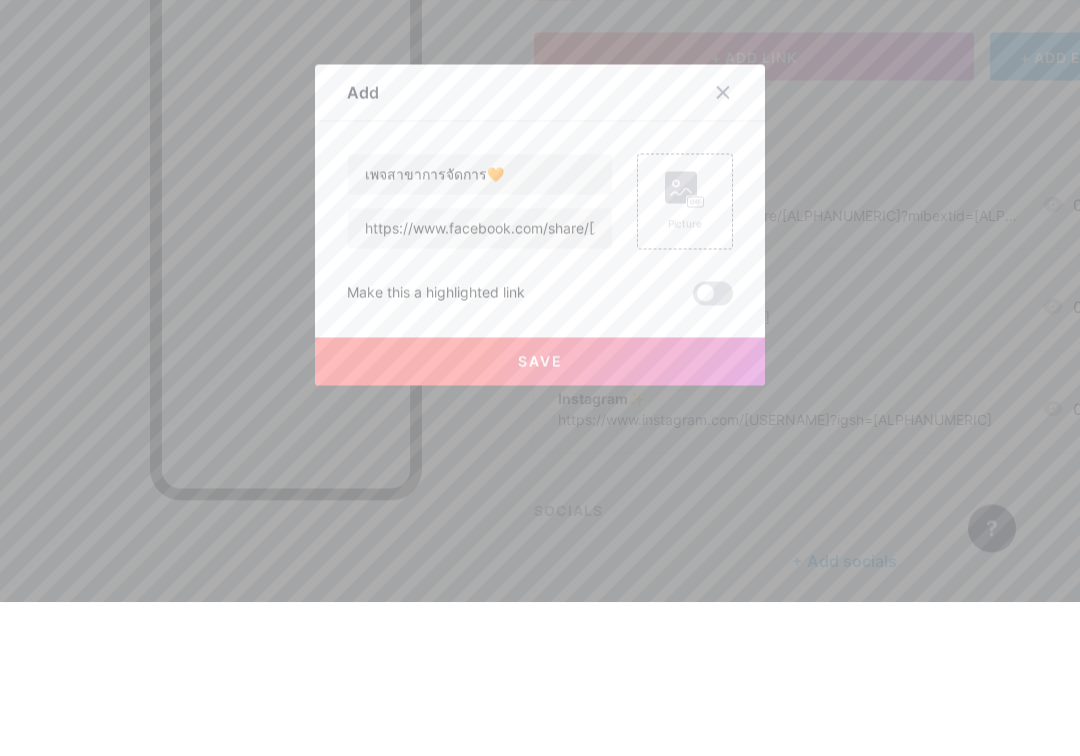 scroll, scrollTop: 81, scrollLeft: 0, axis: vertical 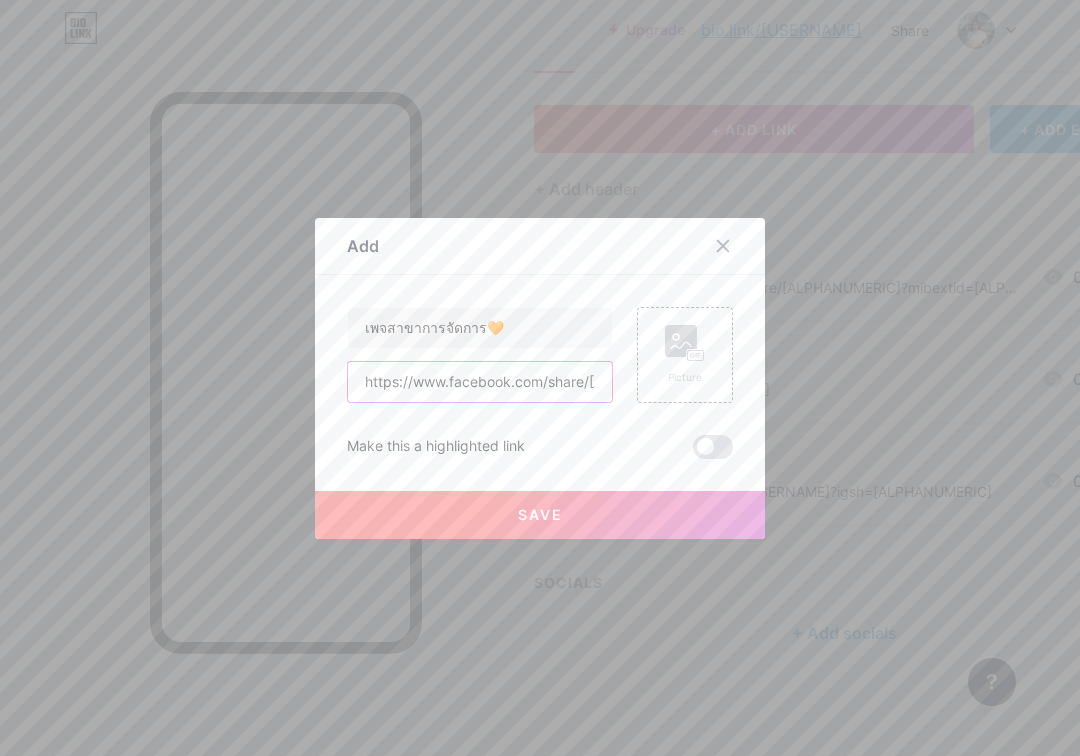 type on "https://www.facebook.com/share/[ALPHANUMERIC]?mibextid=[ALPHANUMERIC]" 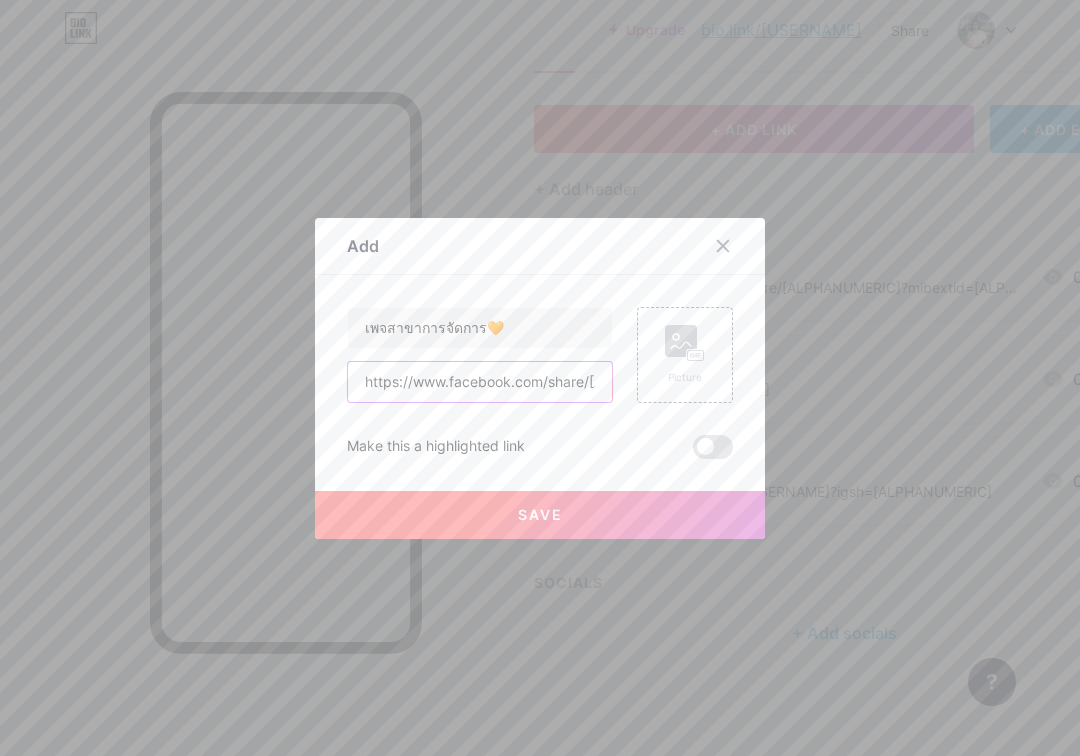 click on "Save" at bounding box center [540, 515] 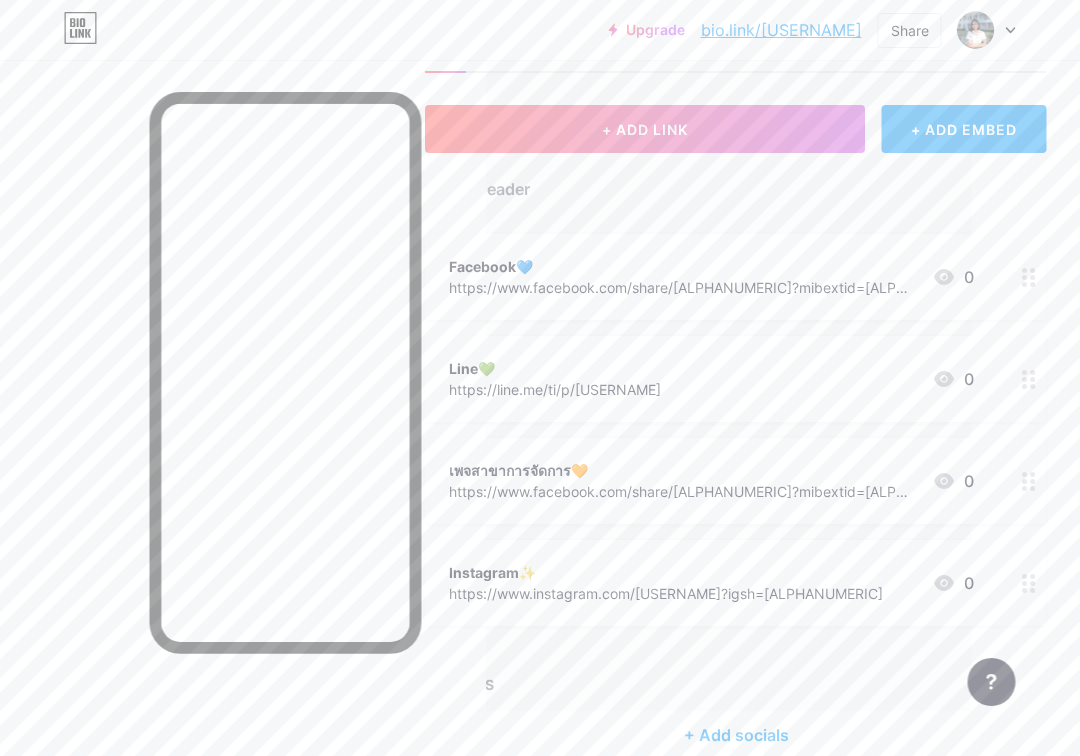 scroll, scrollTop: 81, scrollLeft: 108, axis: both 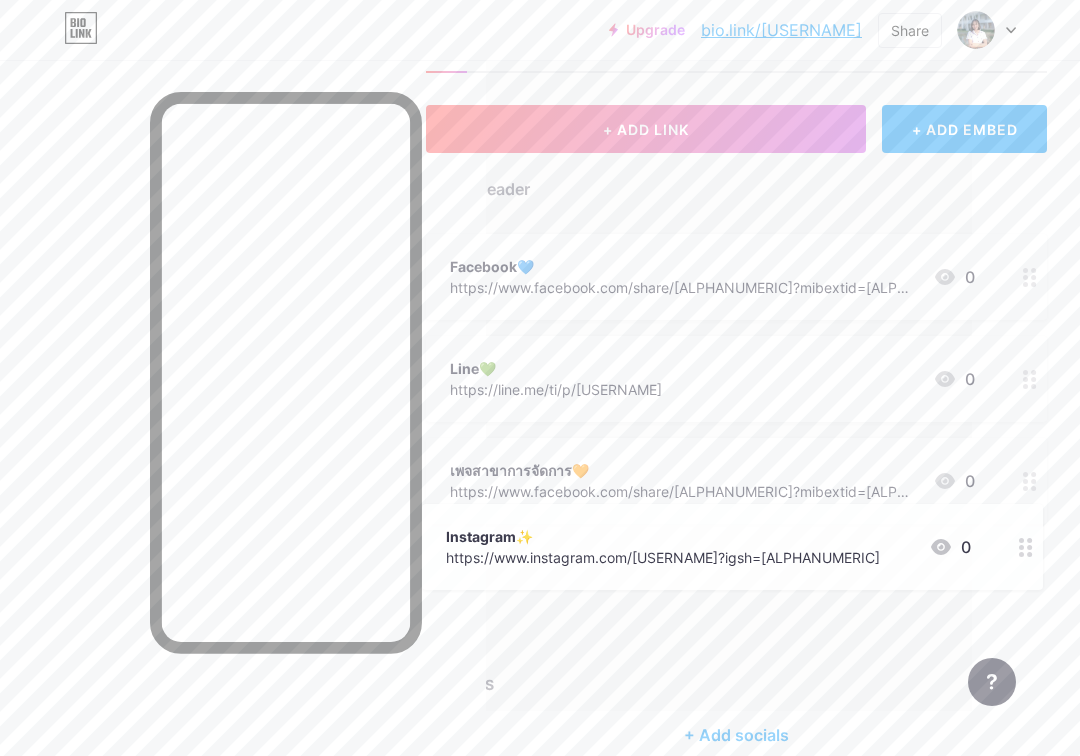 type 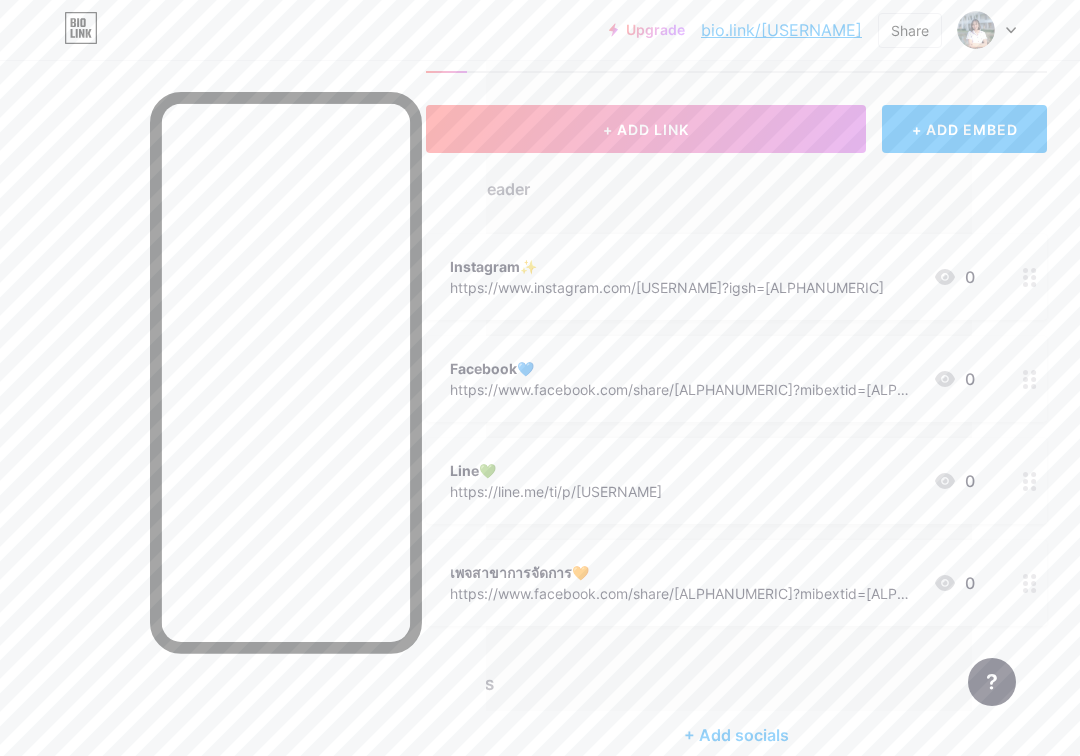 click on "Share" at bounding box center (910, 30) 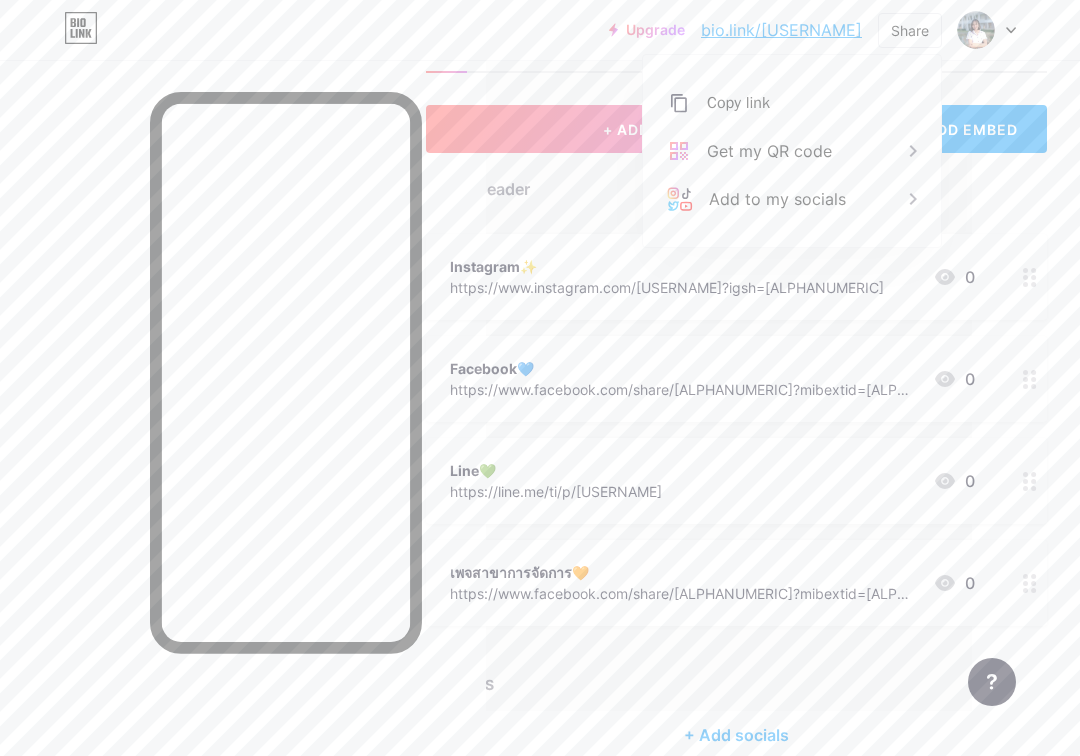 click on "Get my QR code" at bounding box center [792, 151] 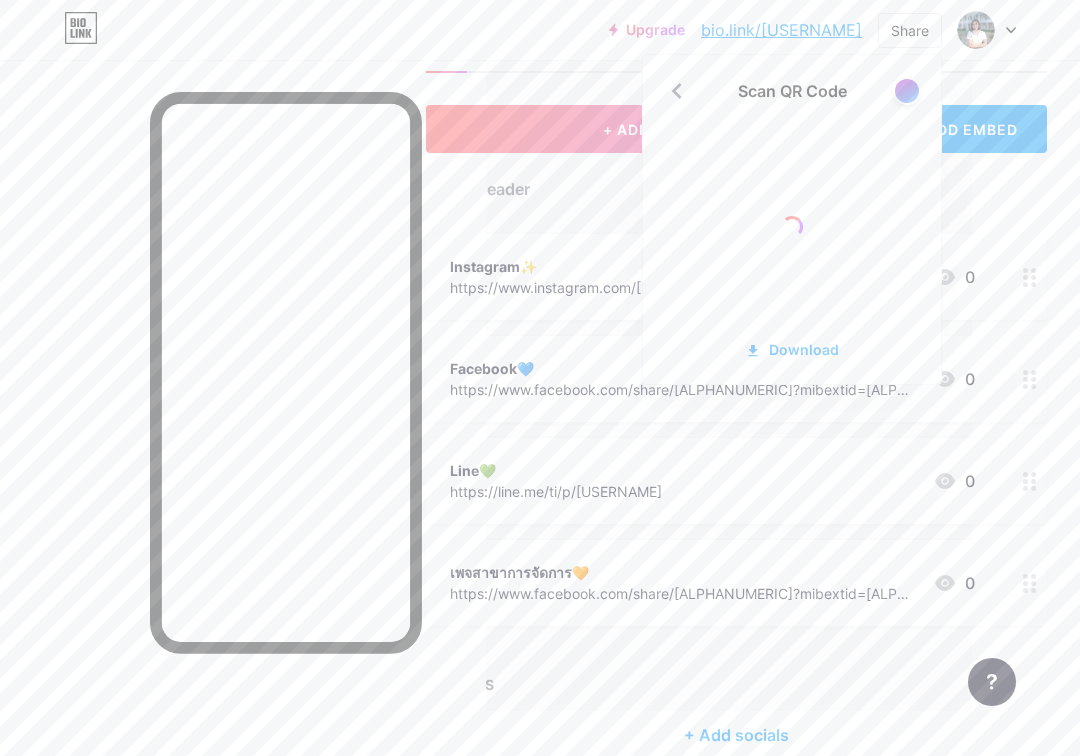 click 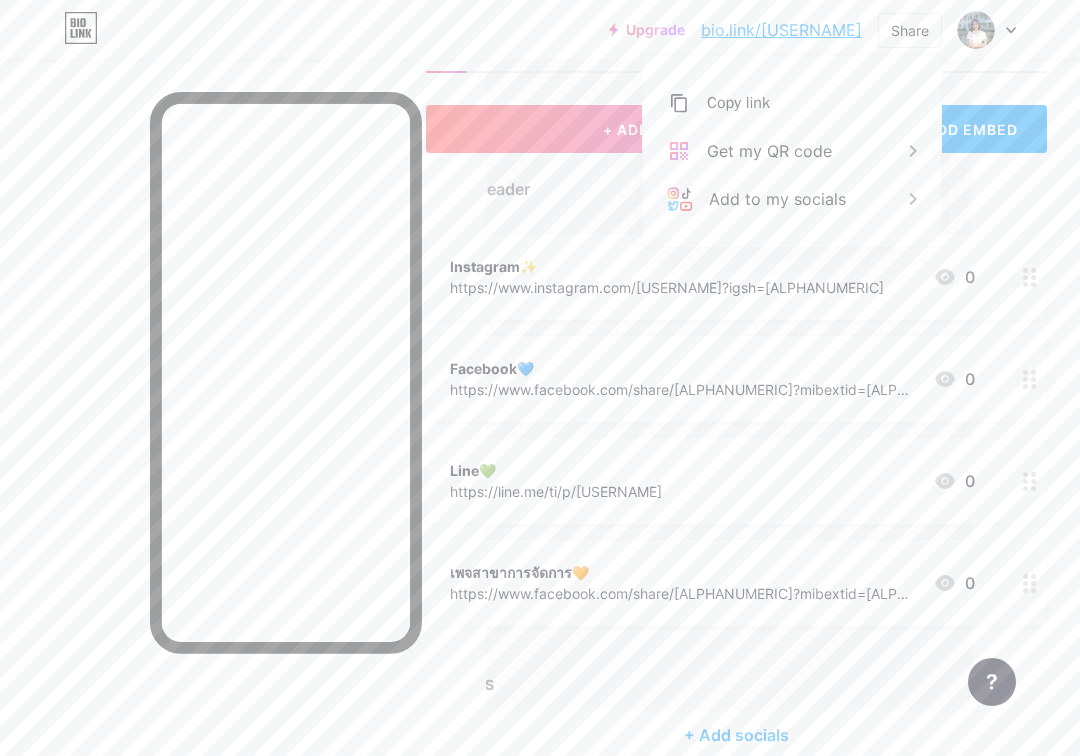 click on "Get my QR code" at bounding box center [769, 151] 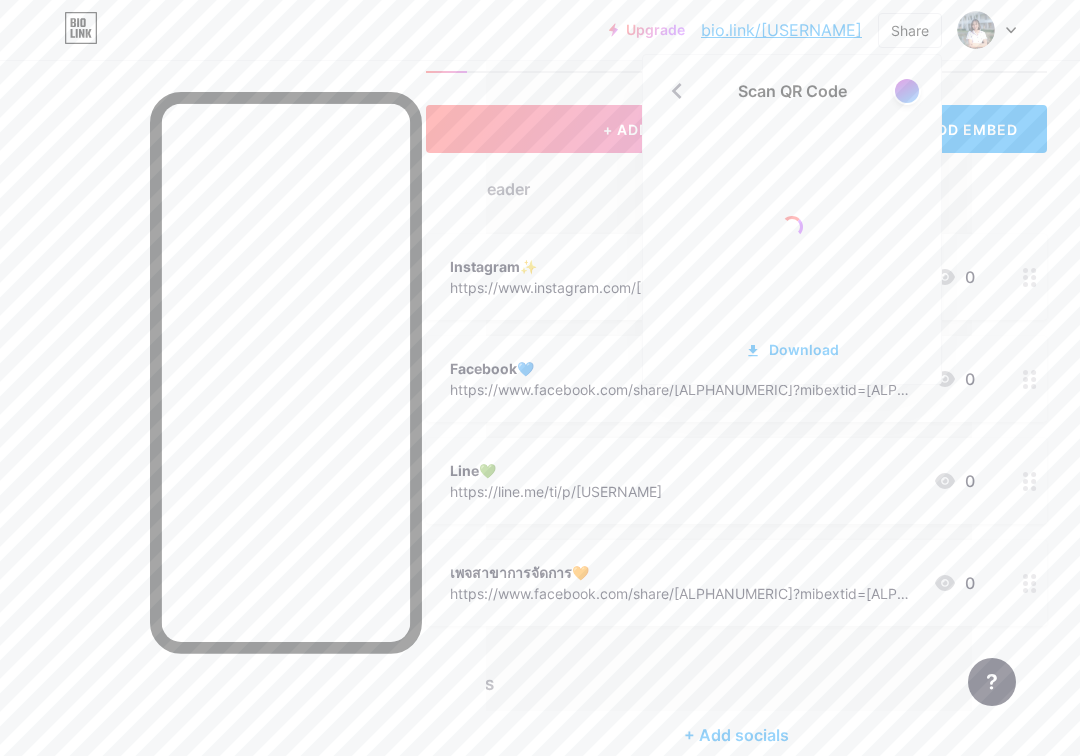 click on "Share" at bounding box center (910, 30) 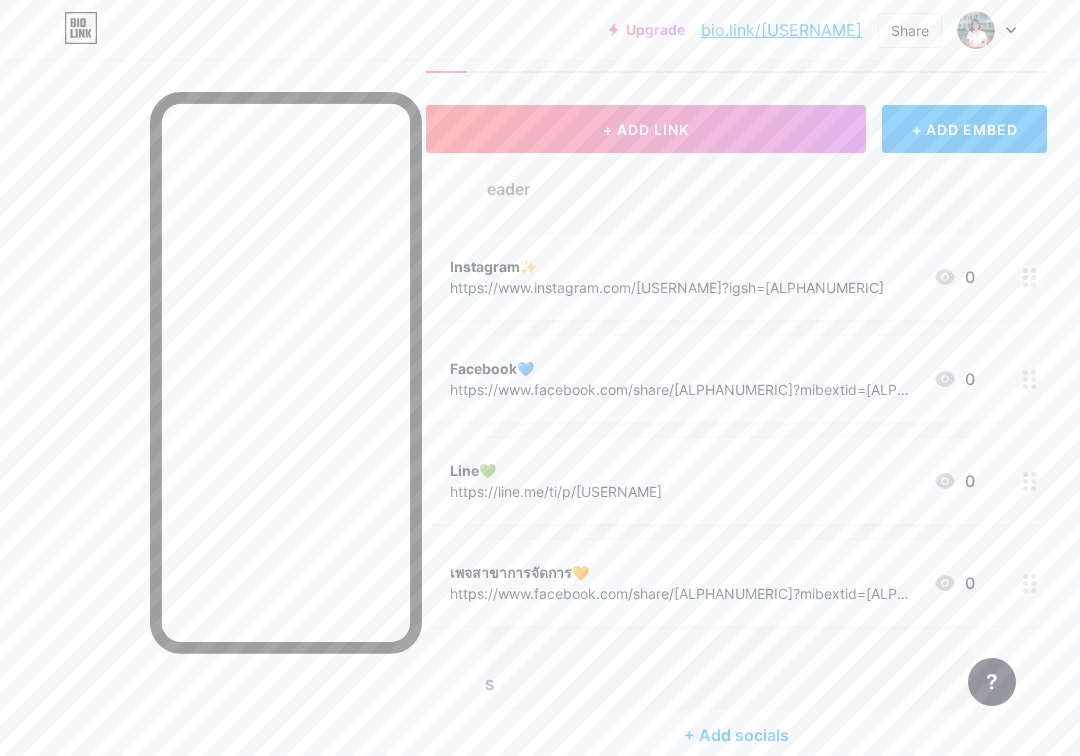 click on "Share" at bounding box center (910, 30) 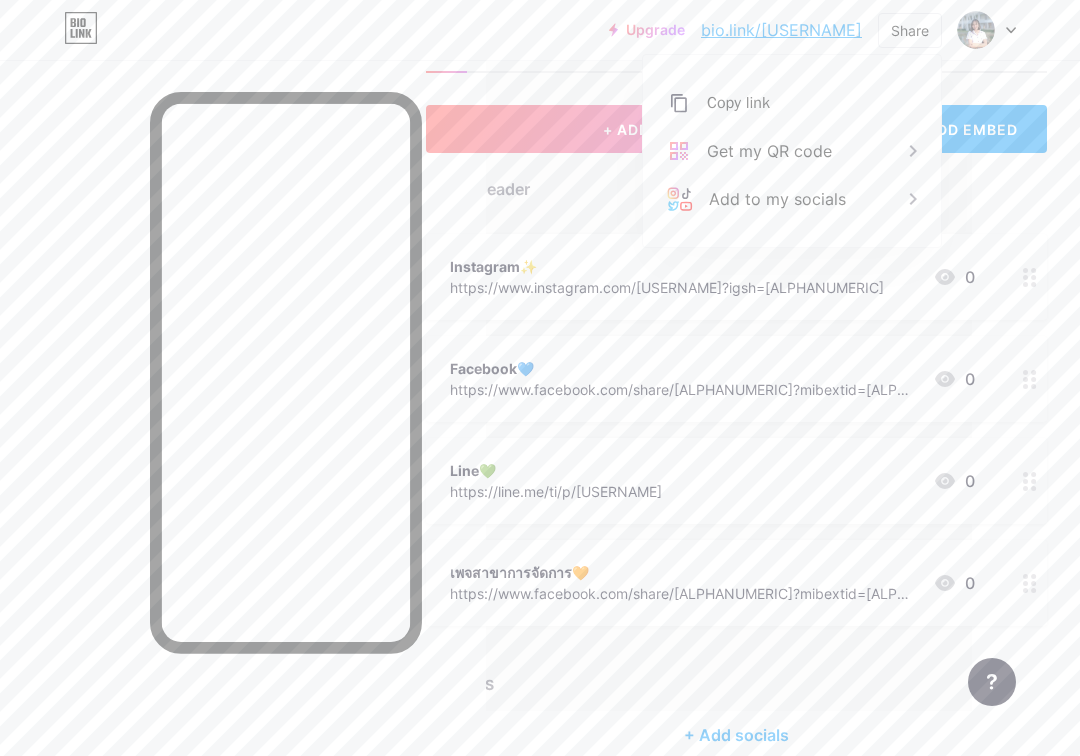 click on "Get my QR code" at bounding box center (792, 151) 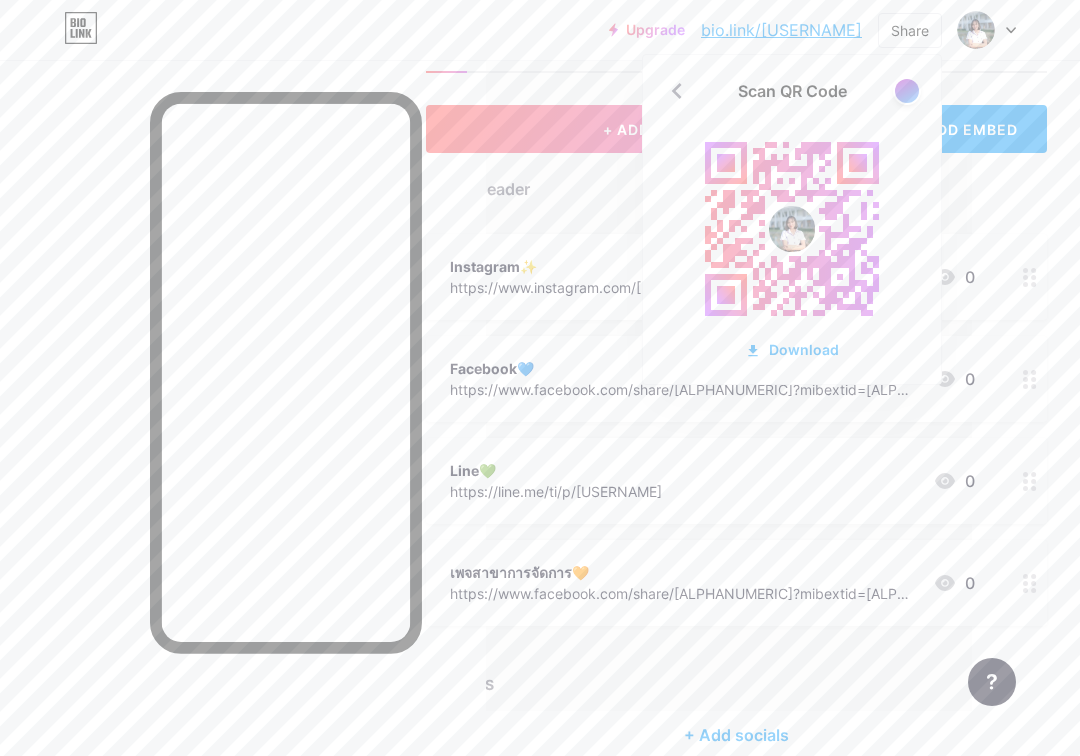 click at bounding box center (907, 91) 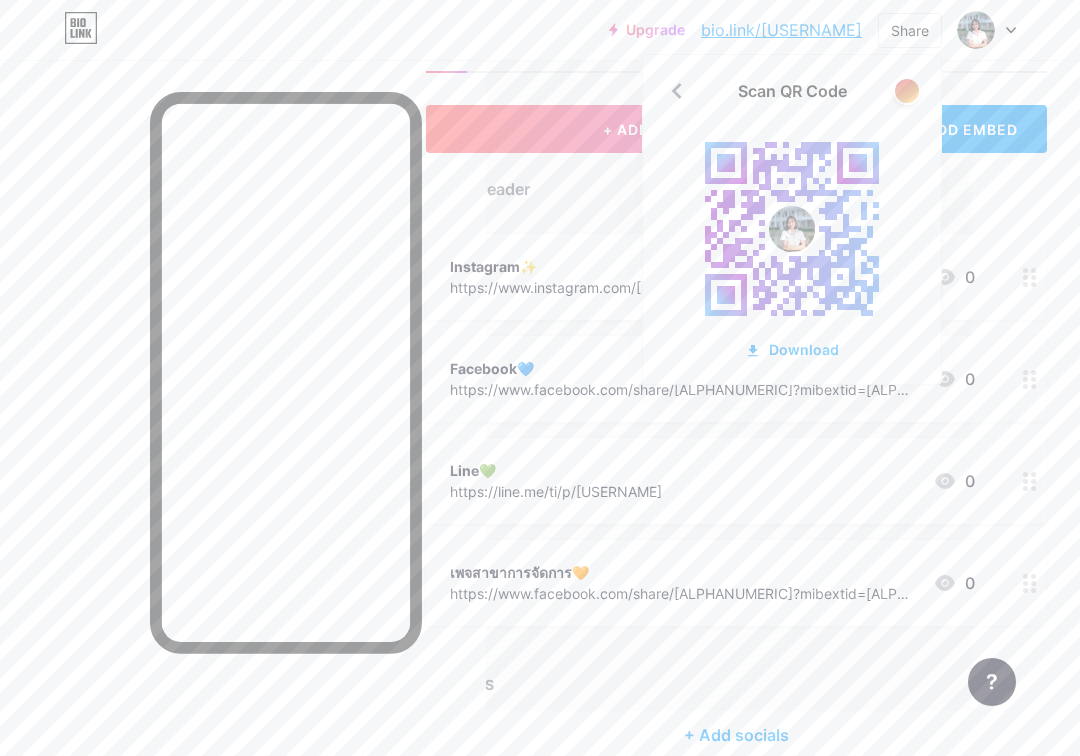 click at bounding box center (907, 91) 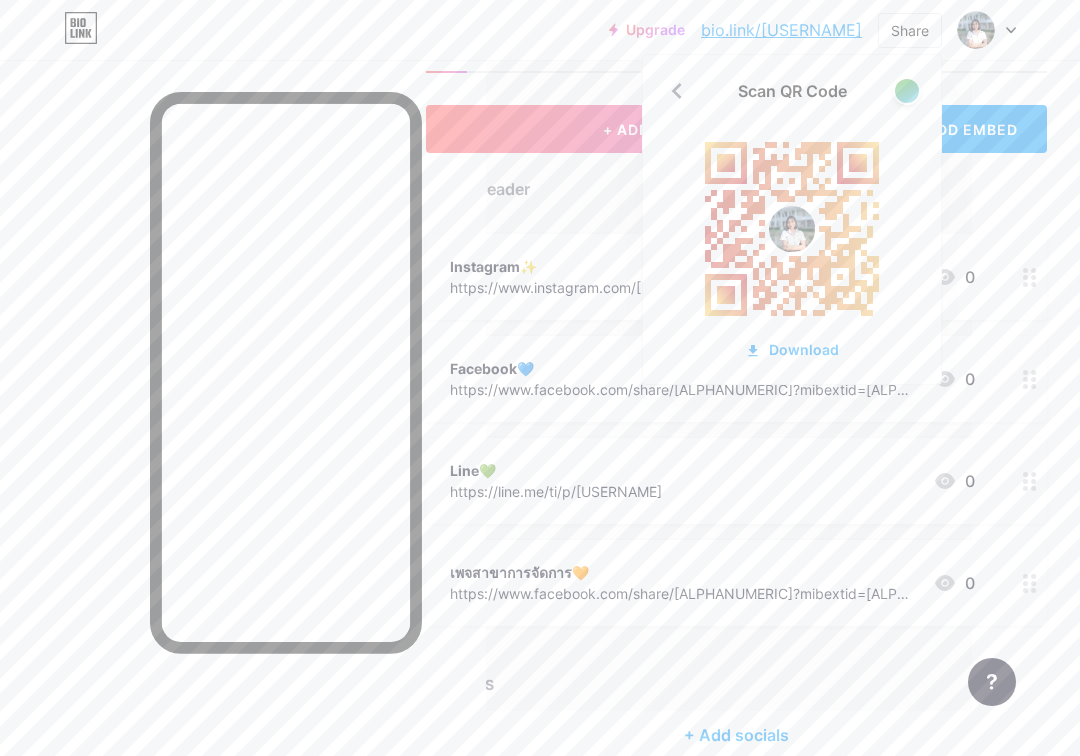 click on "Download" at bounding box center [792, 349] 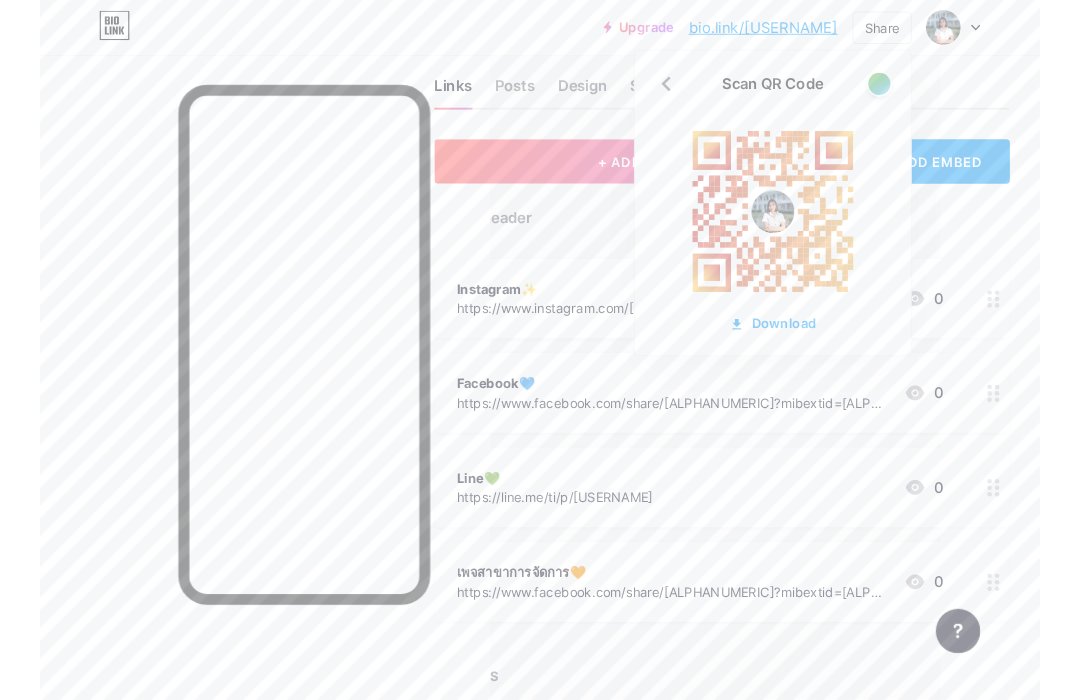 scroll, scrollTop: 0, scrollLeft: 107, axis: horizontal 